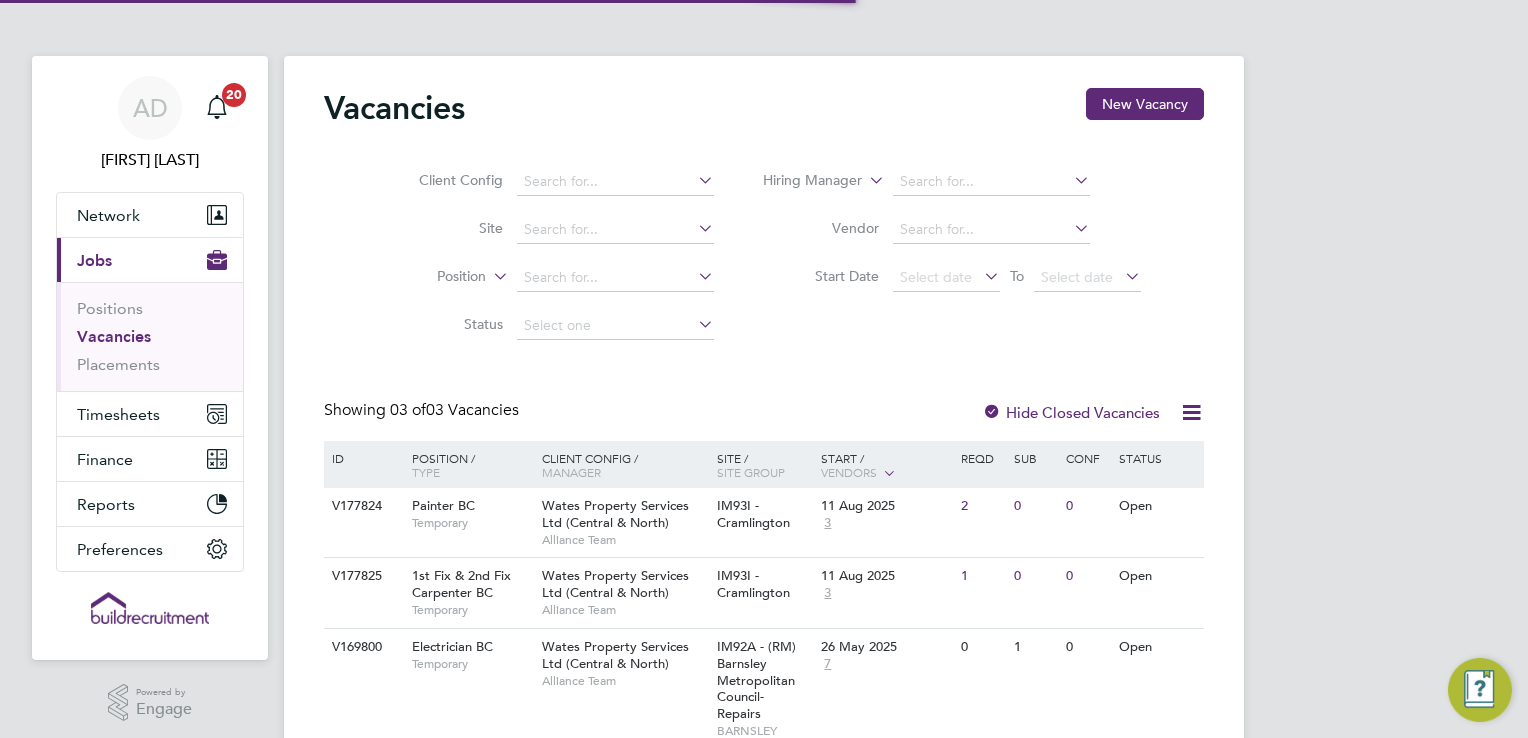scroll, scrollTop: 0, scrollLeft: 0, axis: both 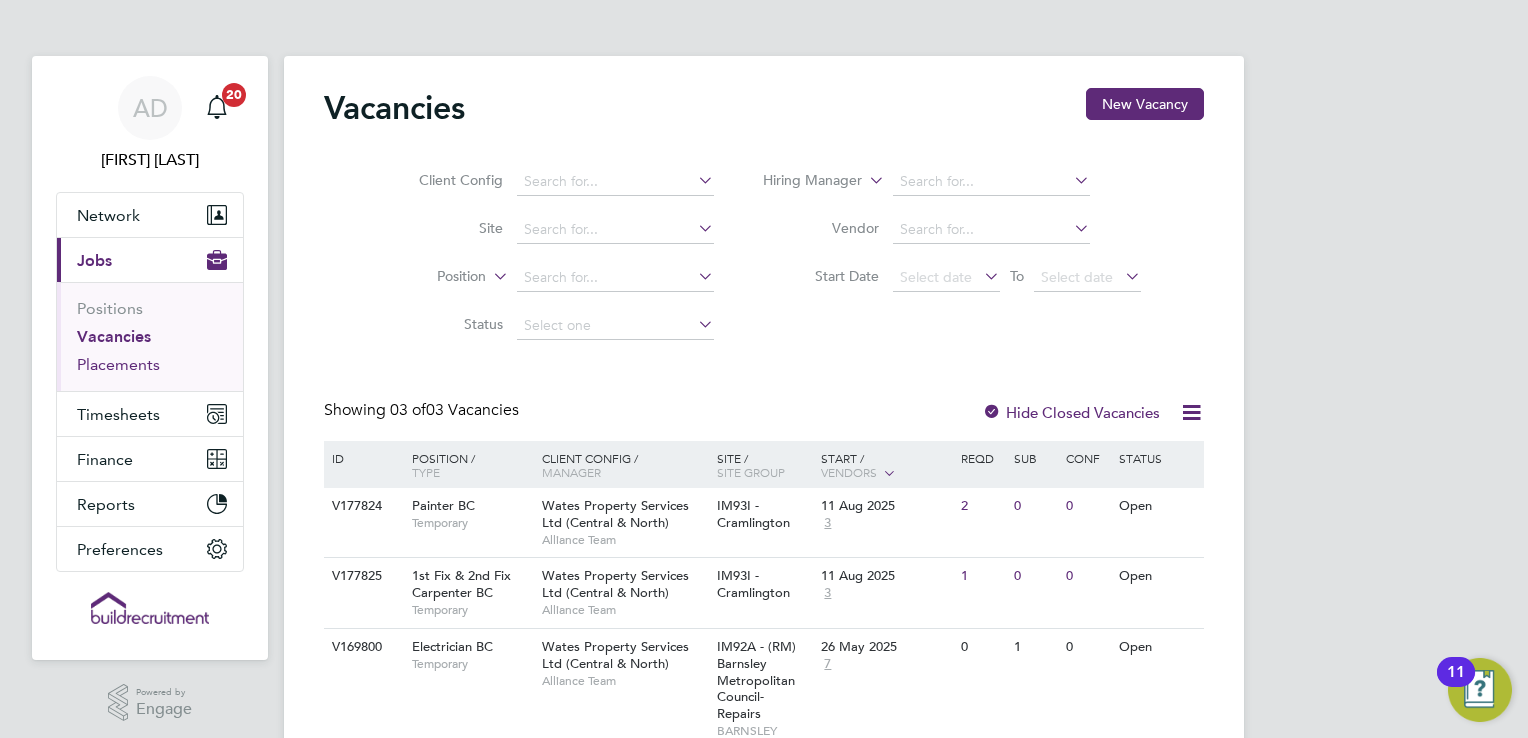 click on "Placements" at bounding box center [118, 364] 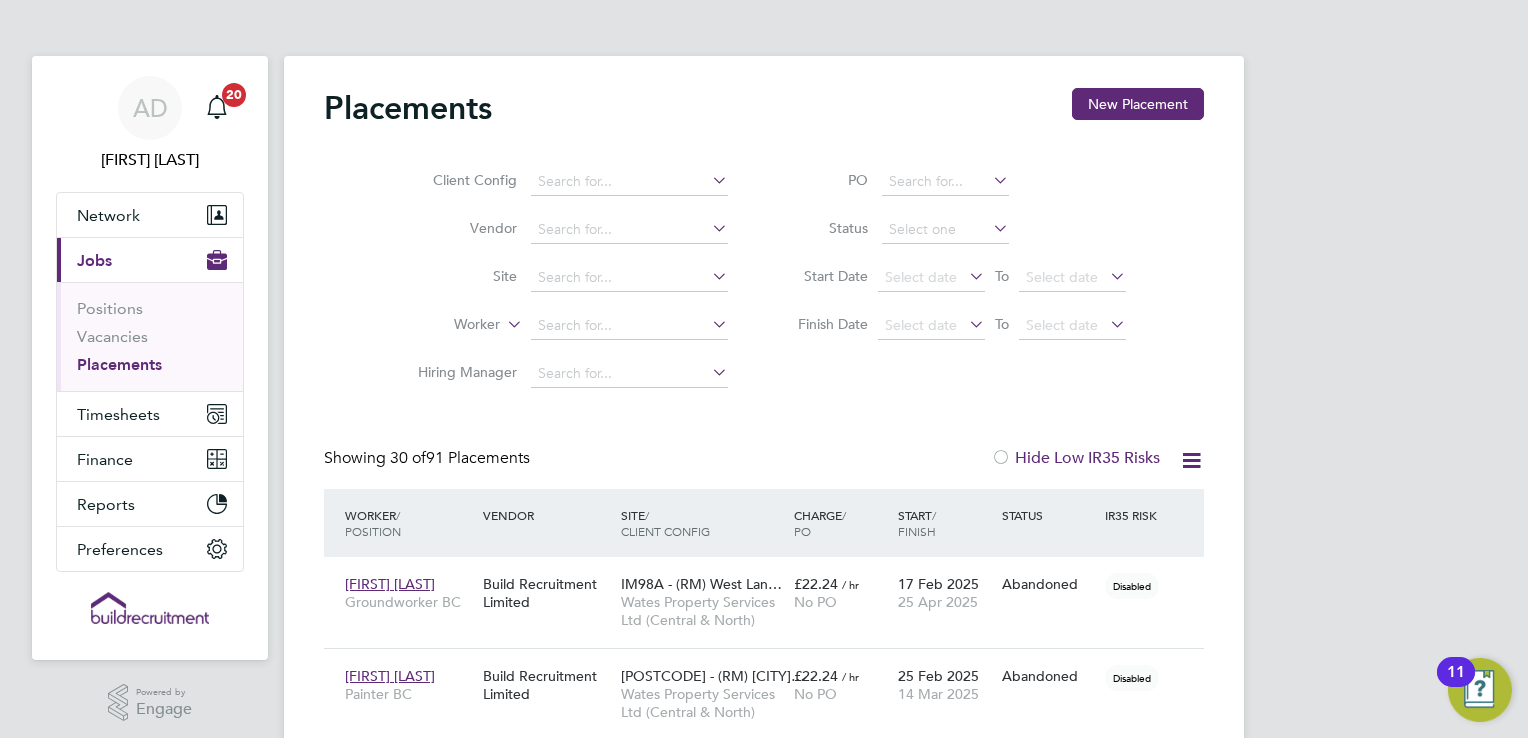 scroll, scrollTop: 9, scrollLeft: 9, axis: both 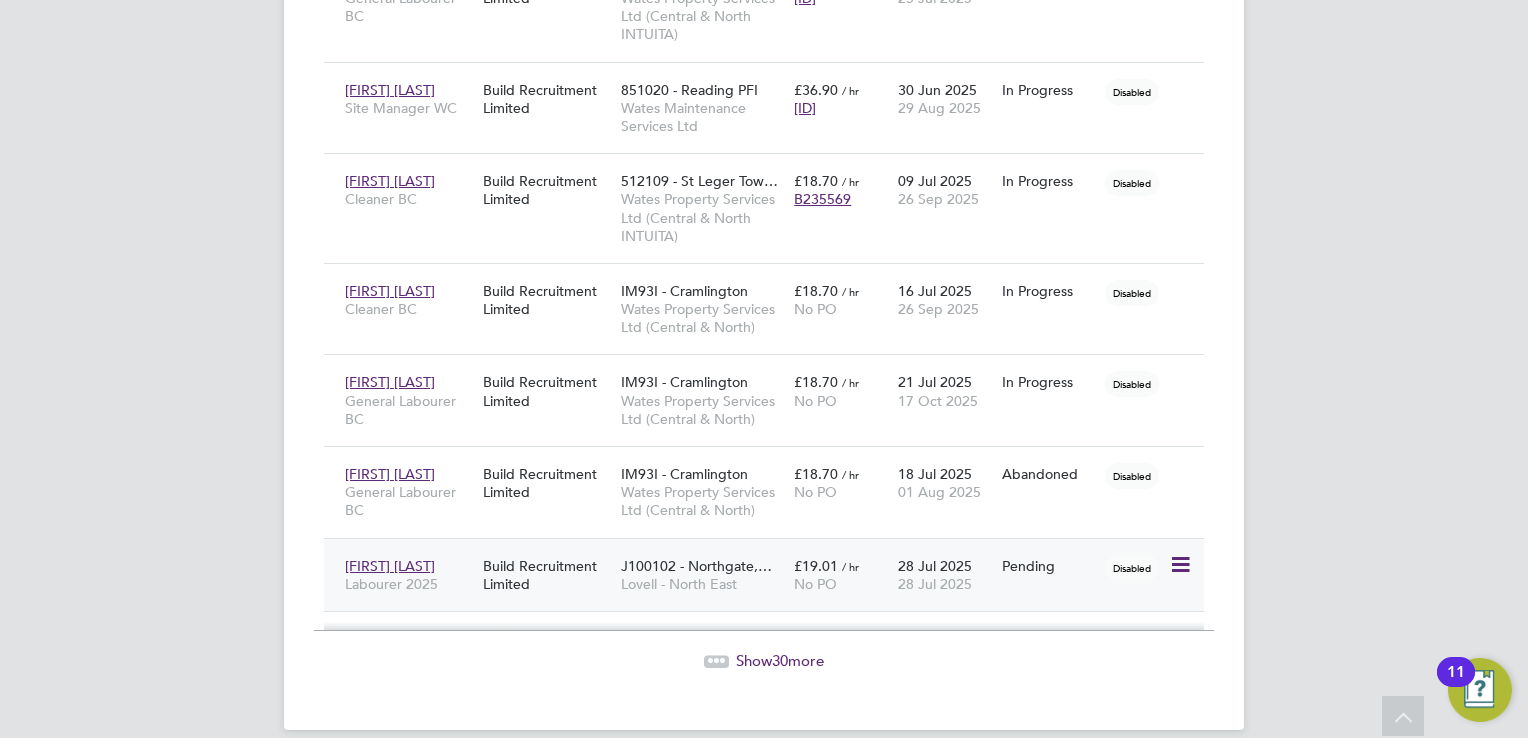 click on "[FIRST] [LAST]" 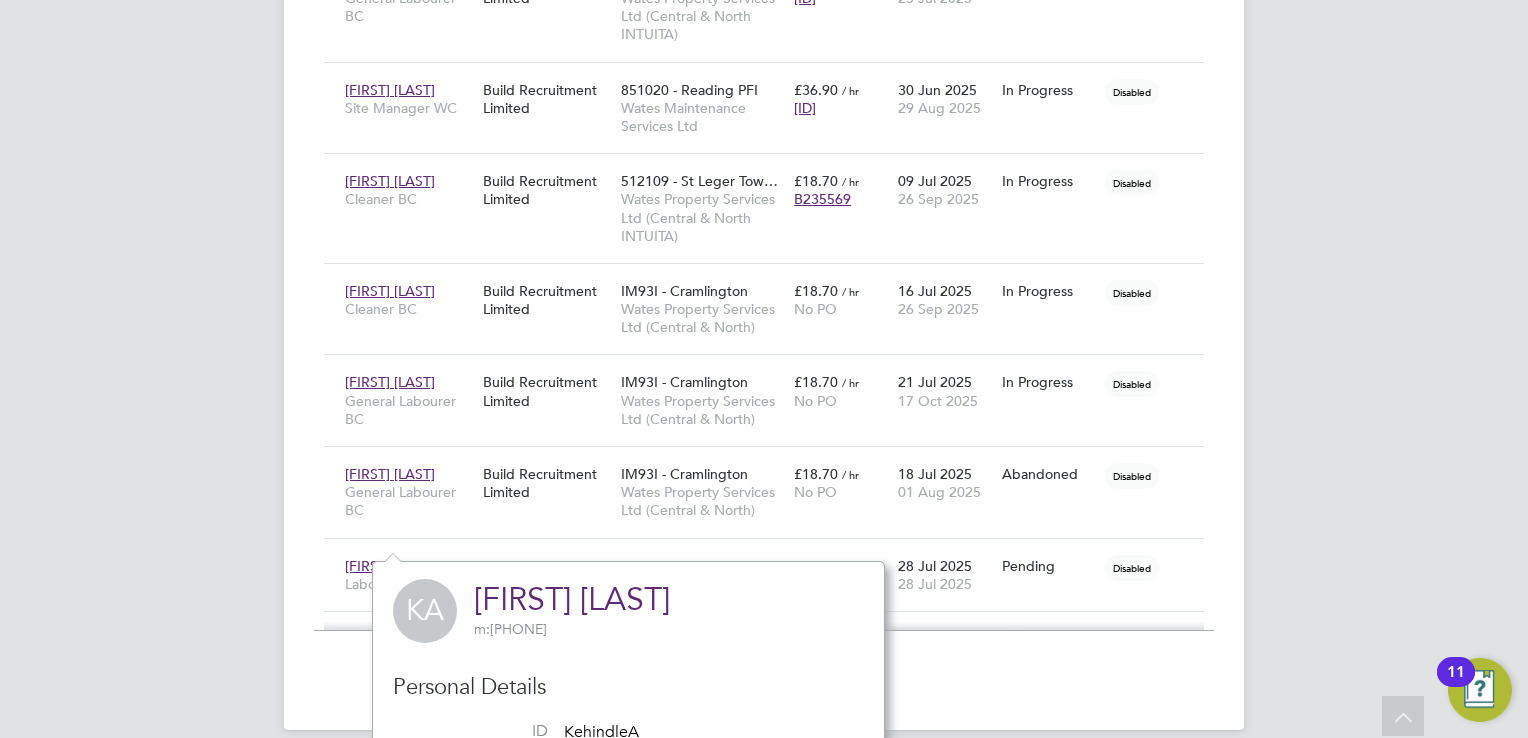 click on "AD   [FIRST] [LAST]   Notifications
20   Applications:   Network
Businesses   Sites   Workers   Contacts   Current page:   Jobs
Positions   Vacancies   Placements   Timesheets
Timesheets   Expenses   Finance
Invoices & Credit Notes   Reports
CIS Reports   Preferences
VMS Configurations
.st0{fill:#C0C1C2;}
Powered by Engage Placements New Placement Client Config   Vendor     Site     Worker     Hiring Manager   PO   Status   Start Date
Select date
To
Select date
Finish Date
Select date
To
Select date
Showing   30 of  91 Placements Hide Low IR35 Risks Worker  / Position Vendor Site / Client Config Charge  / PO Start  / Finish Status IR35 Risk [FIRST] [LAST] Groundworker BC £22.24   / hr No PO" at bounding box center [764, -920] 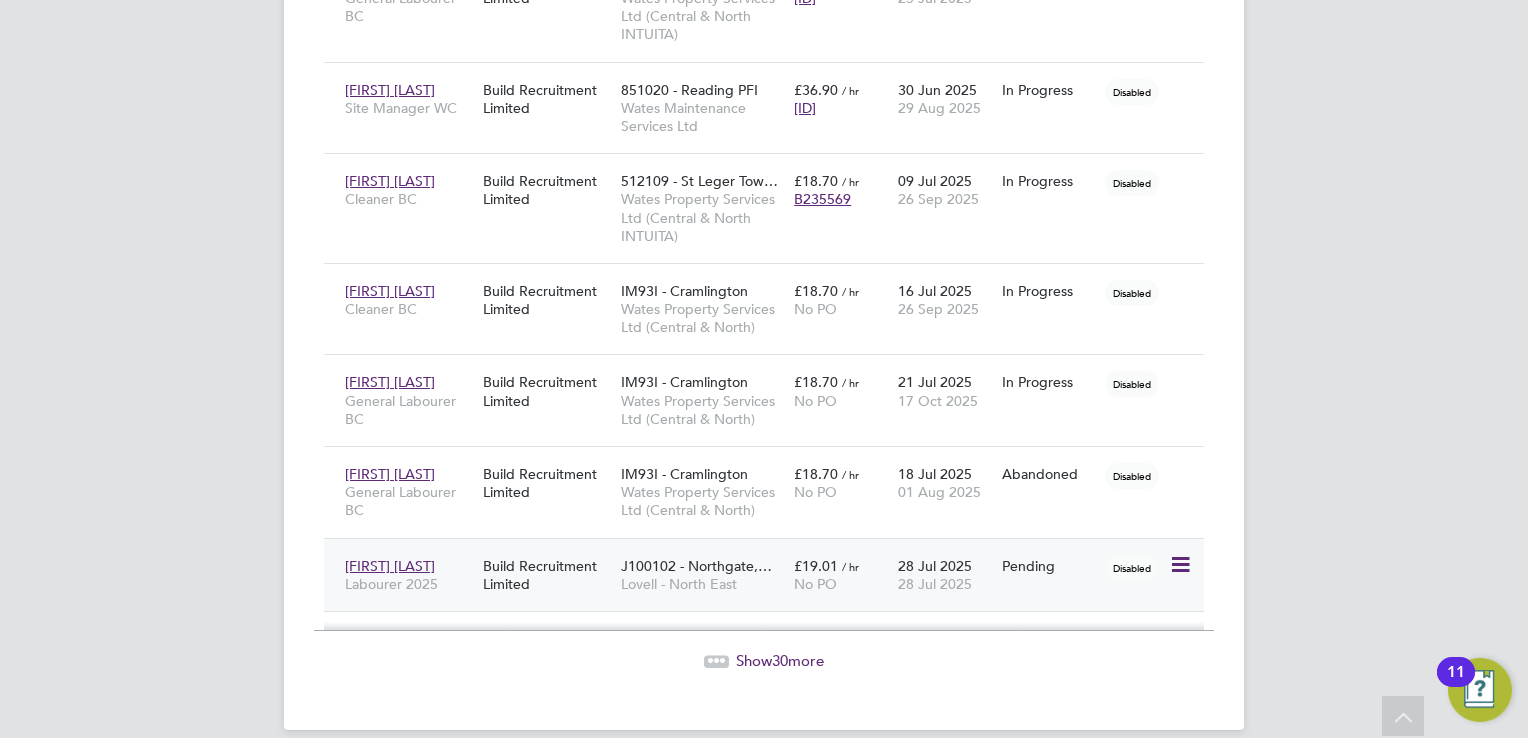 click 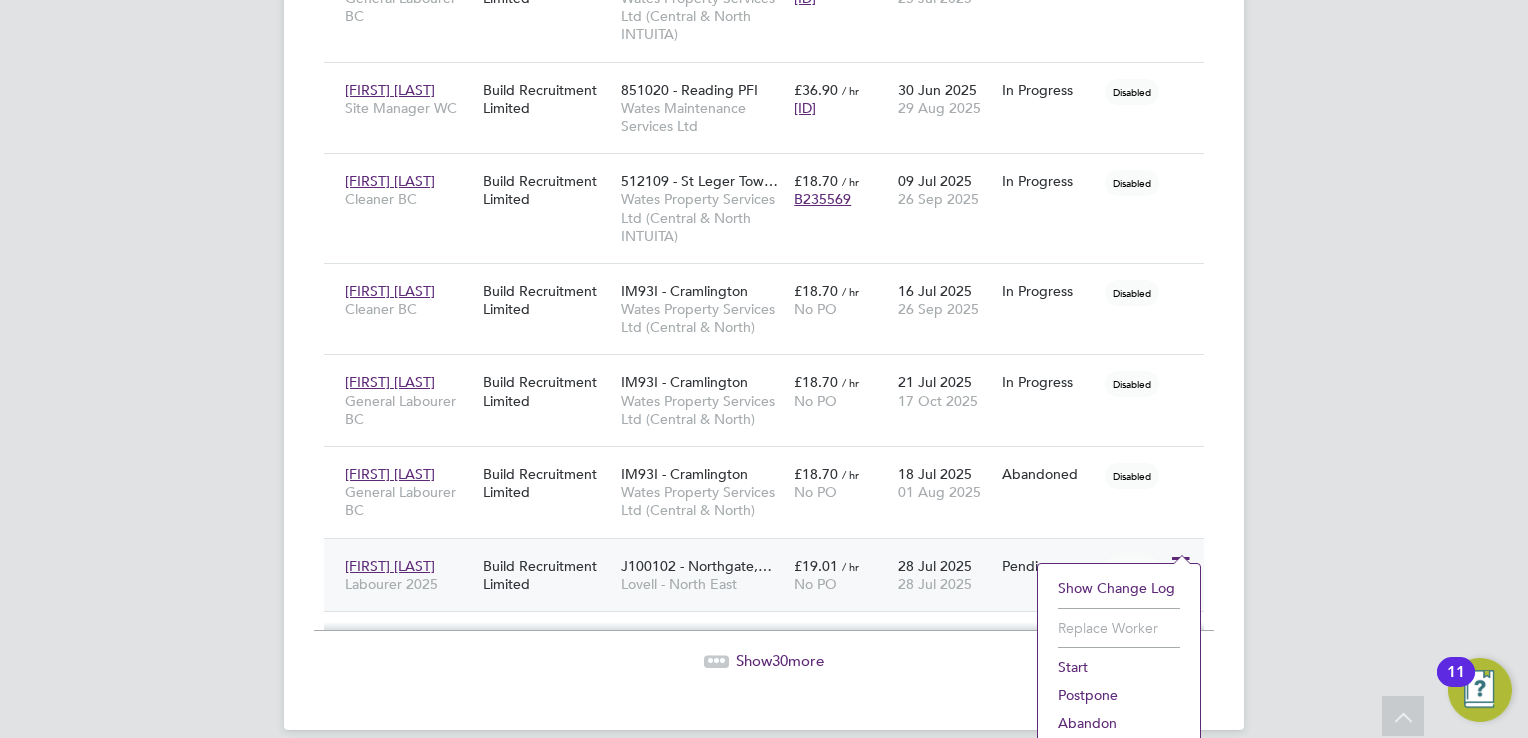 click on "Labourer 2025" 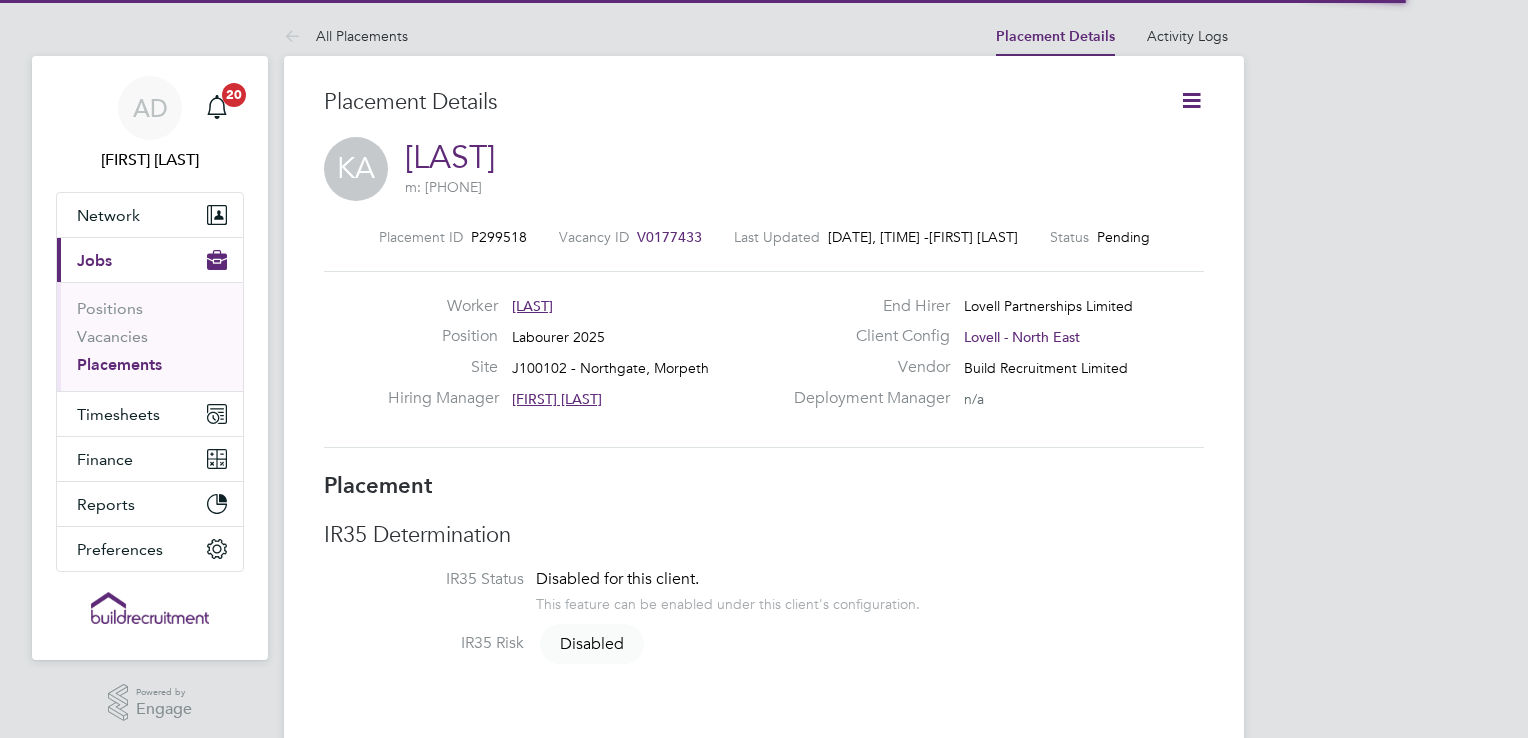 scroll, scrollTop: 0, scrollLeft: 0, axis: both 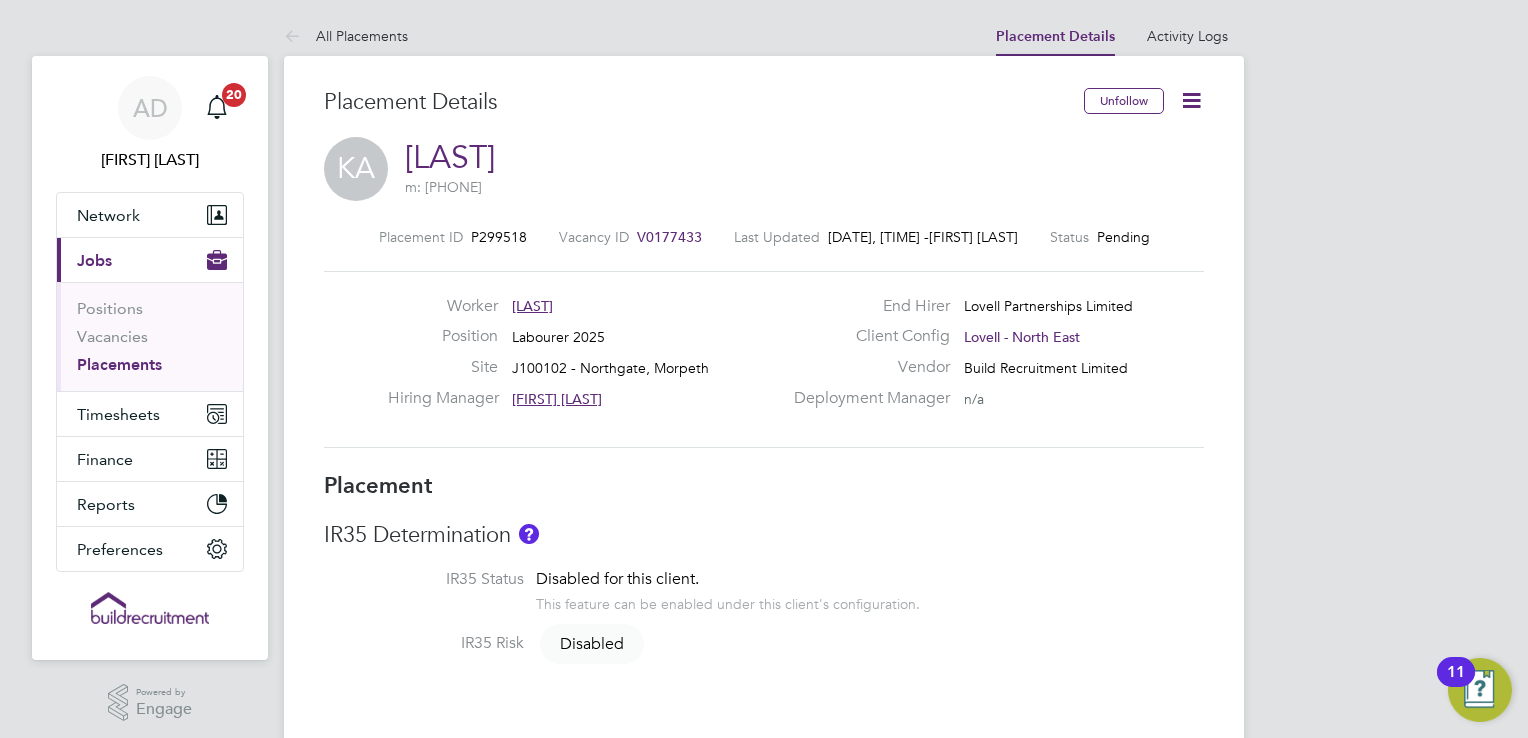 click on "AD   [FIRST] [LAST]   Notifications
20   Applications:   Network
Businesses   Sites   Workers   Contacts   Current page:   Jobs
Positions   Vacancies   Placements   Timesheets
Timesheets   Expenses   Finance
Invoices & Credit Notes   Reports
CIS Reports   Preferences
VMS Configurations
.st0{fill:#C0C1C2;}
Powered by Engage All Placements Placement Details   Activity Logs   Placement Details Activity Logs All Placements Placement Details   Unfollow KA   [LAST]   m: [PHONE]  Placement ID   P299518 Vacancy ID   V0177433   Last Updated   [DATE], [TIME] -  [FIRST] [LAST] Status   Pending   Worker   [LAST] Position   Labourer 2025 Site   J100102 - Northgate, Morpeth Hiring Manager     [FIRST] [LAST] End Hirer" at bounding box center [764, 998] 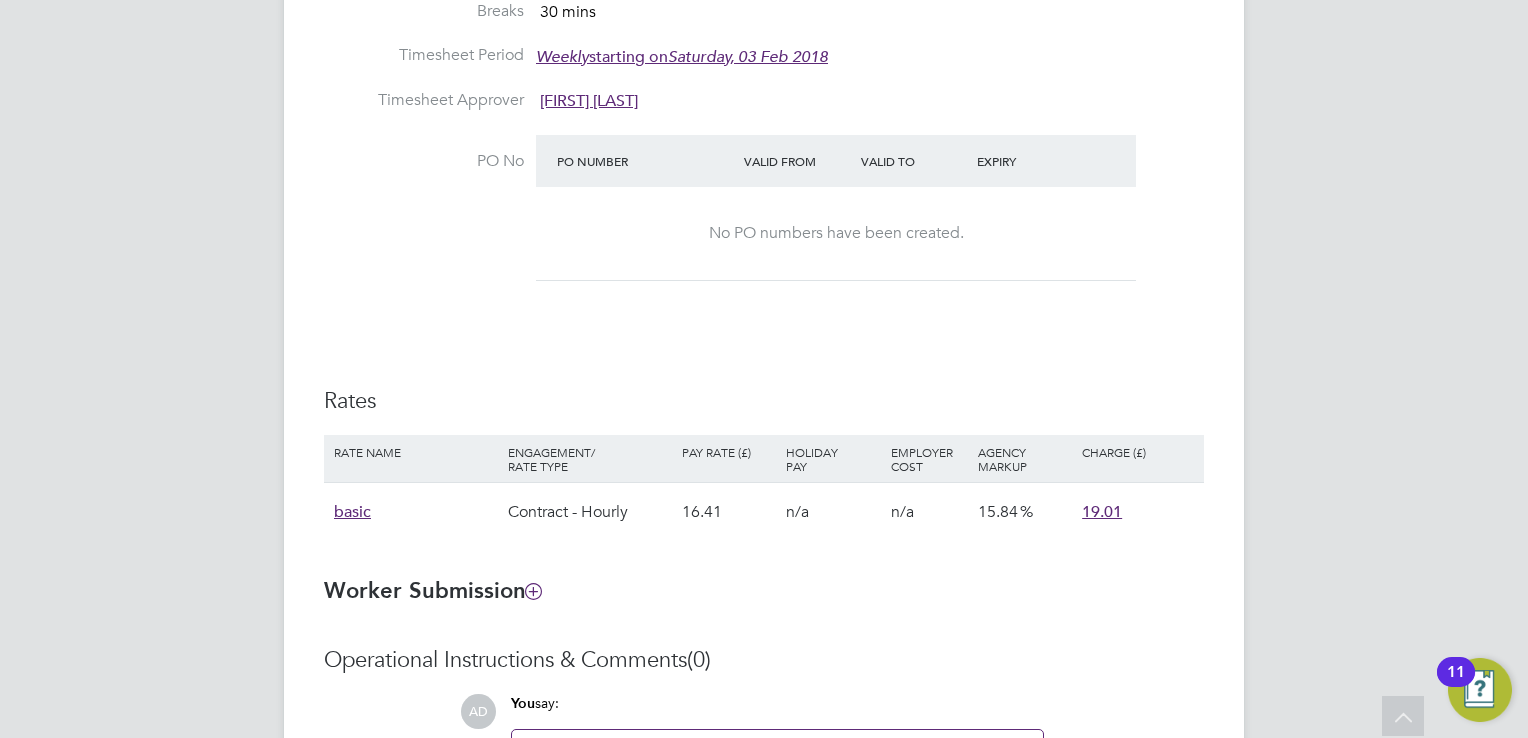 scroll, scrollTop: 1000, scrollLeft: 0, axis: vertical 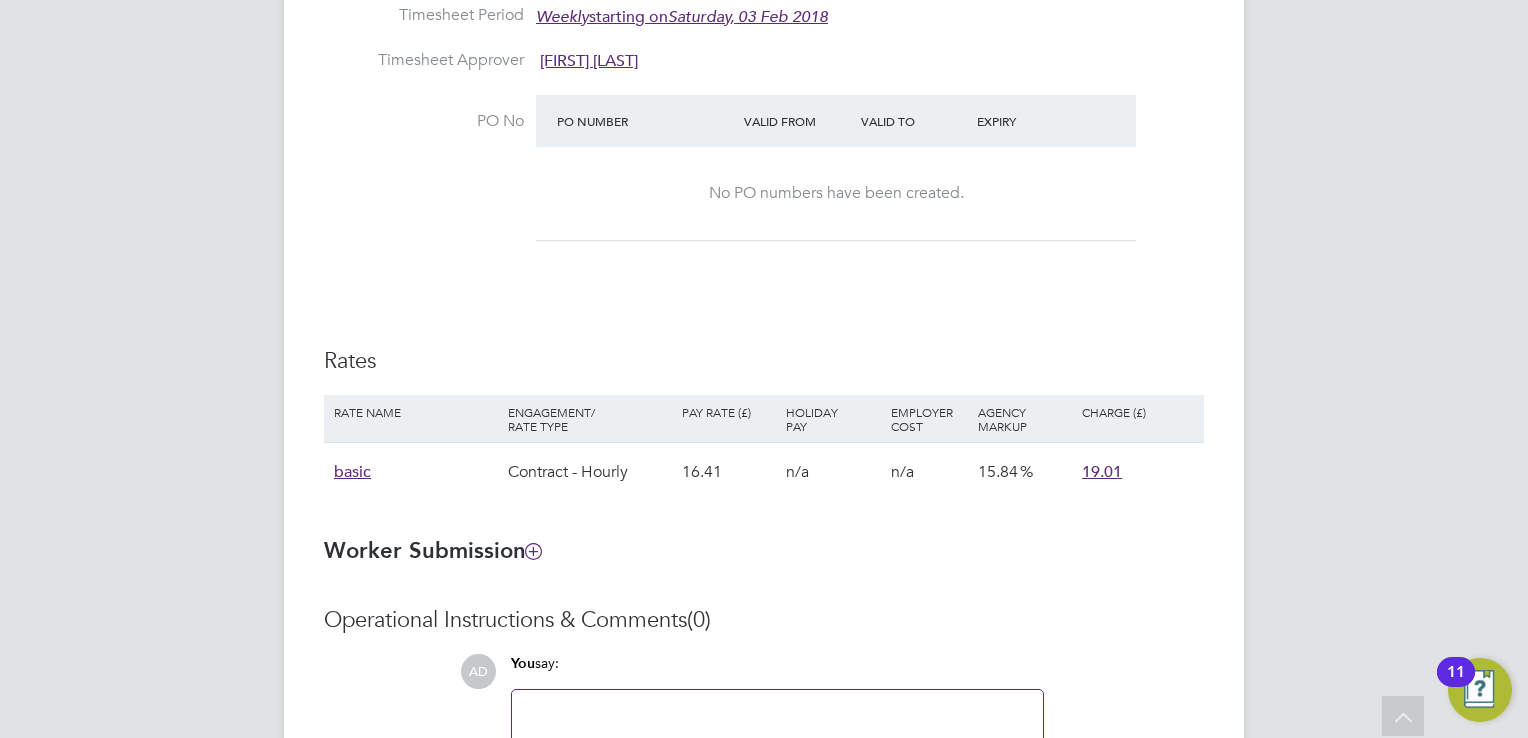 click on "basic" at bounding box center (352, 472) 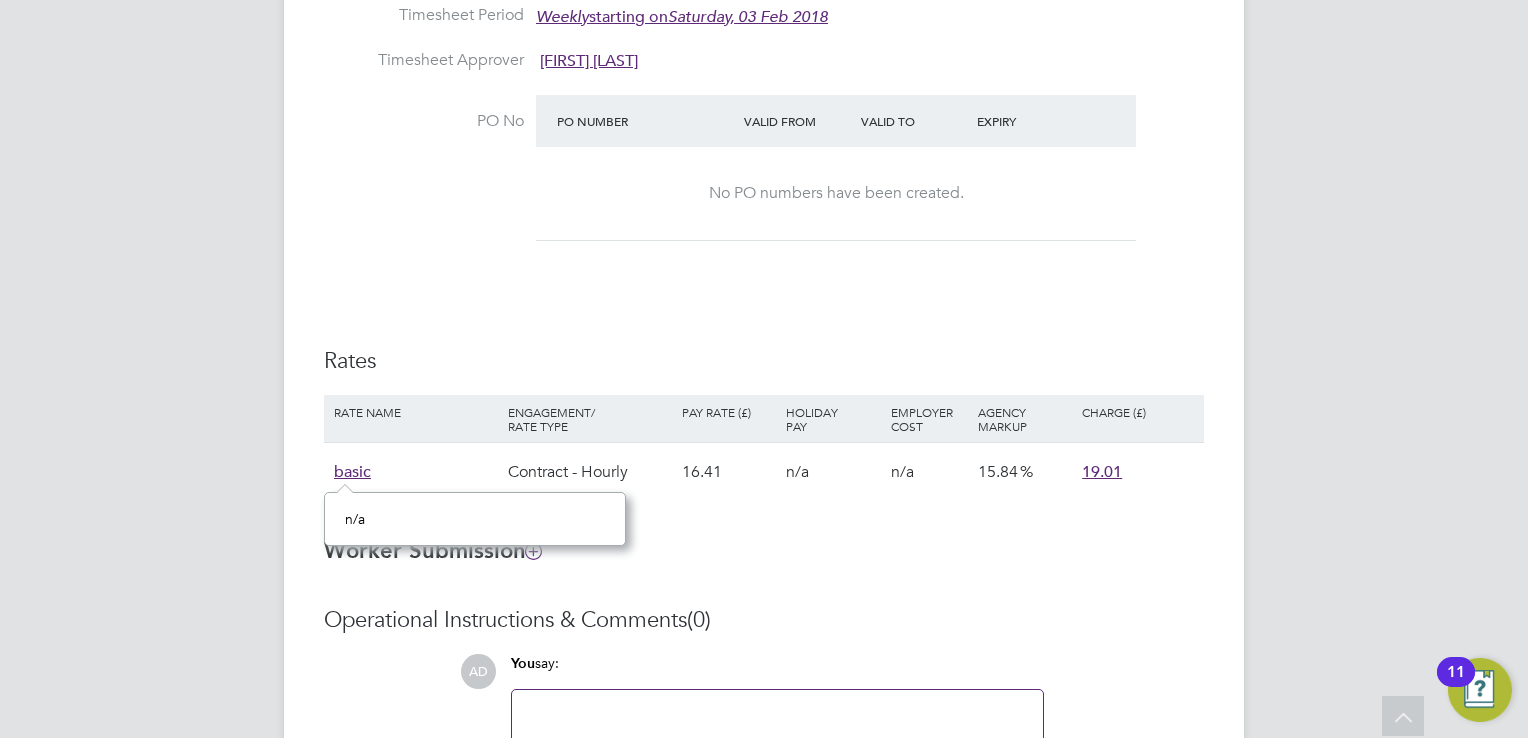 click on "n/a" 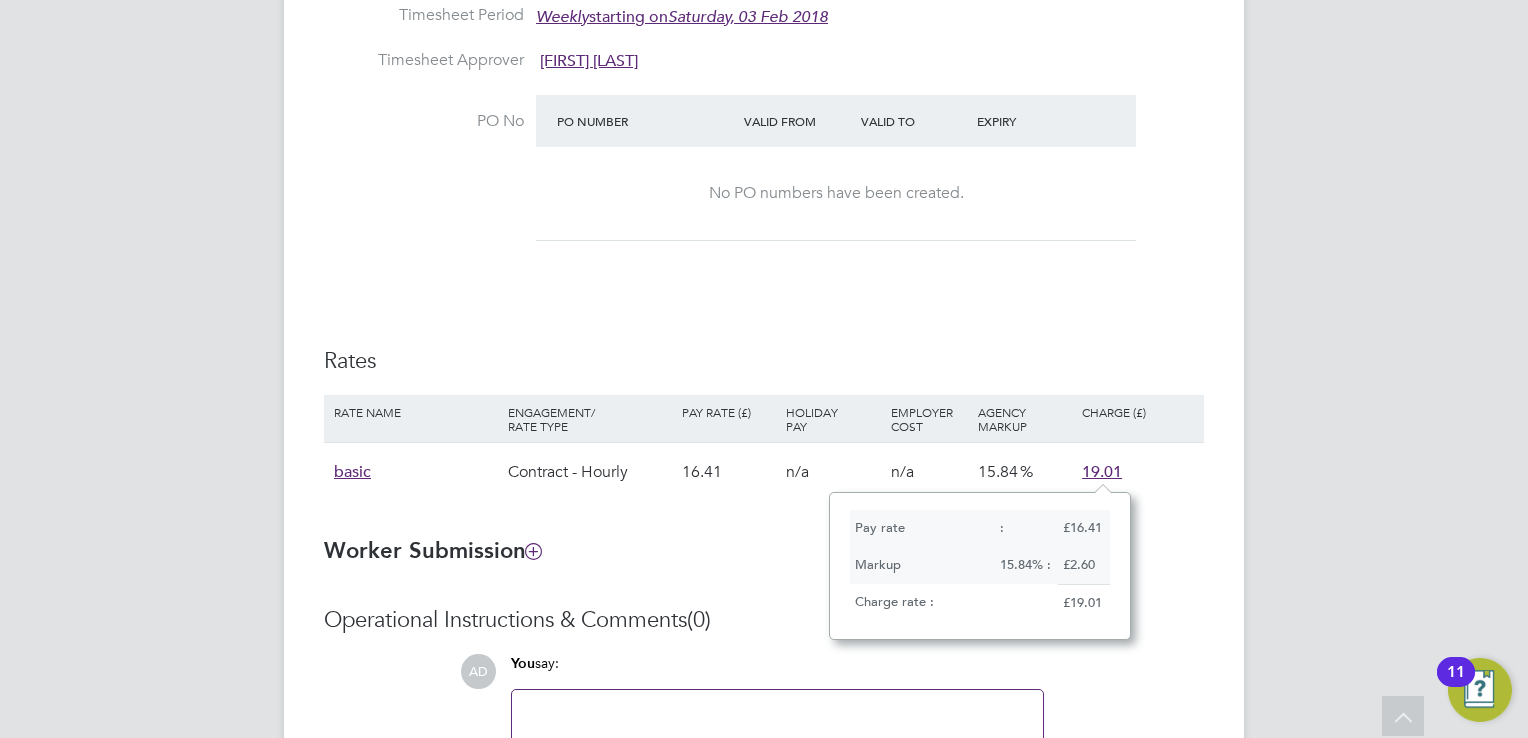click on "19.01" at bounding box center (1138, 472) 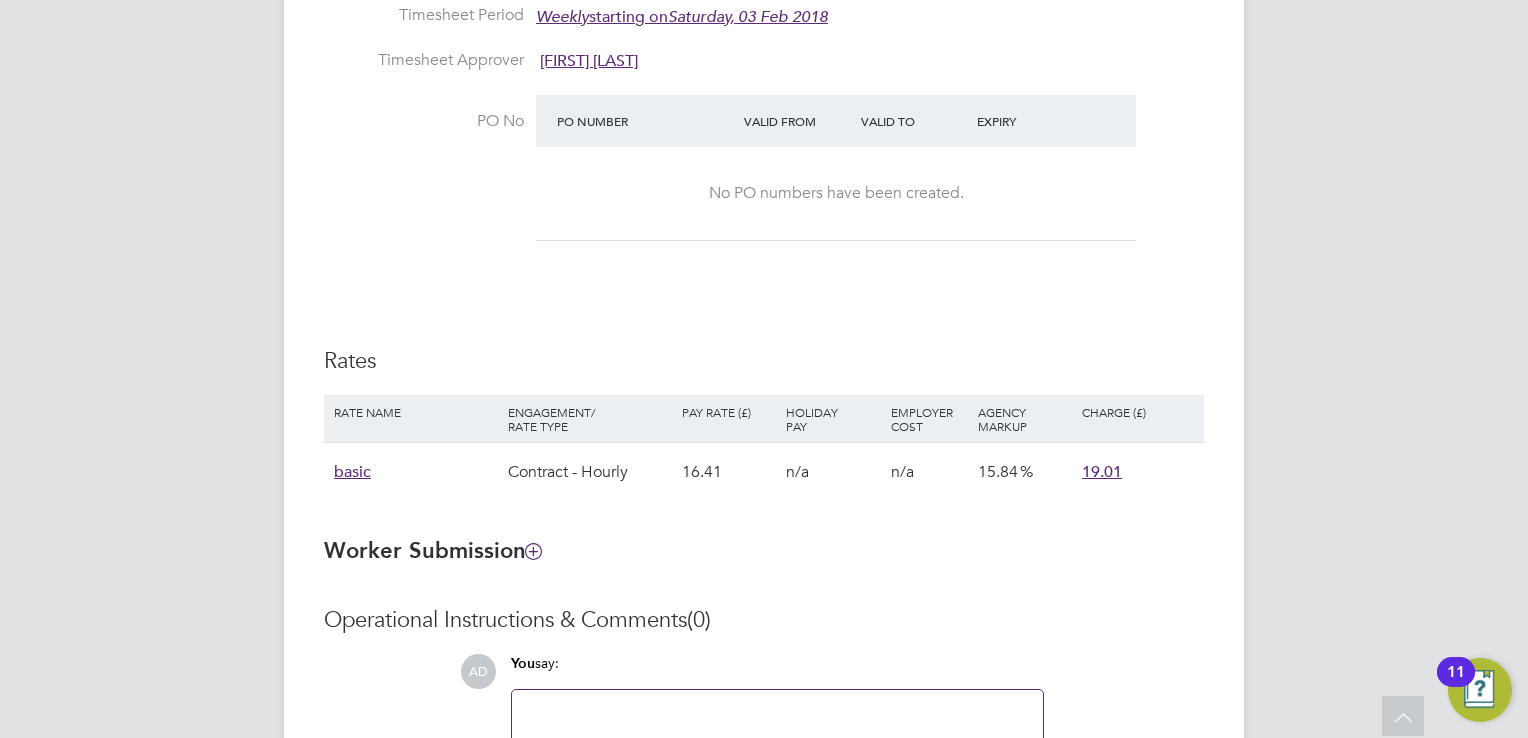 click on "16.41" at bounding box center [729, 472] 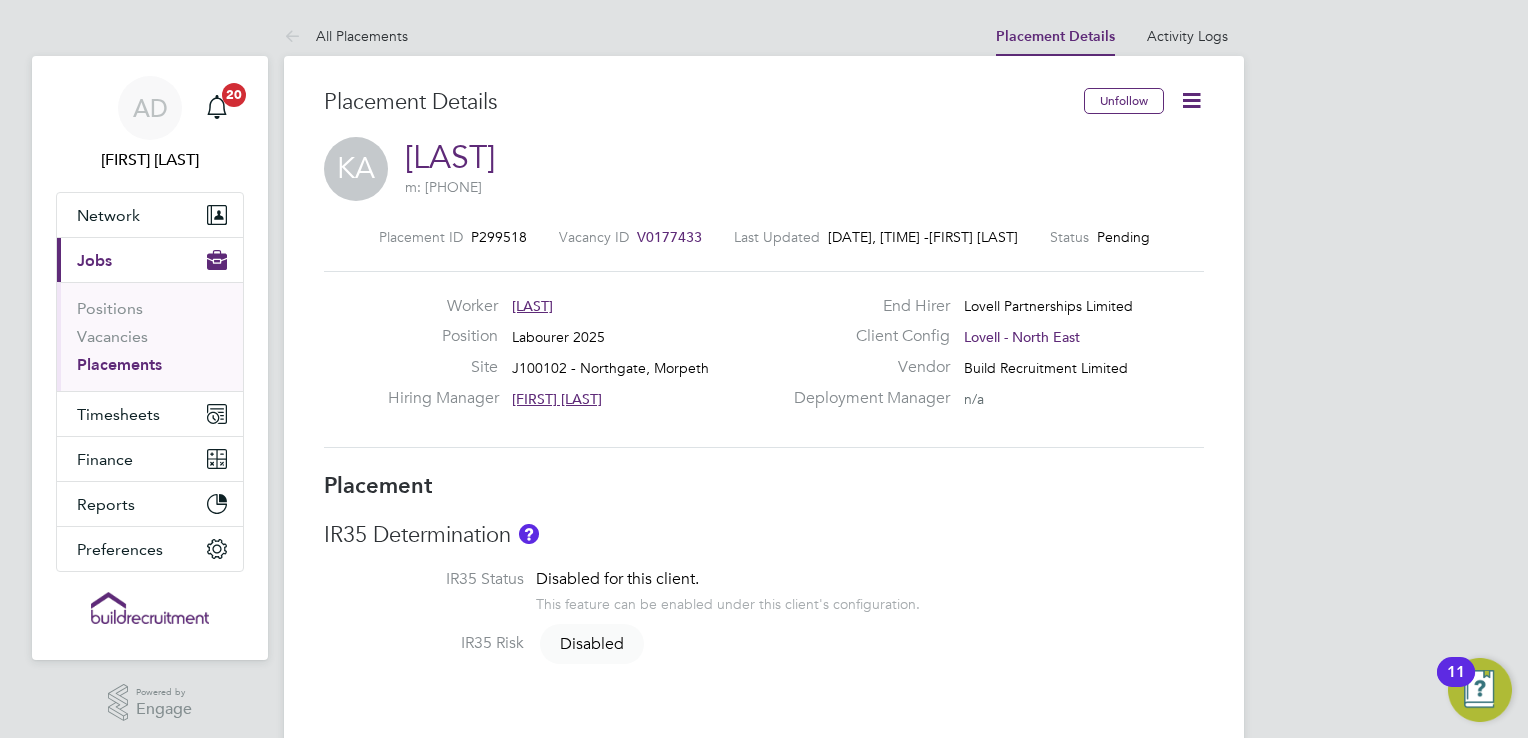 click 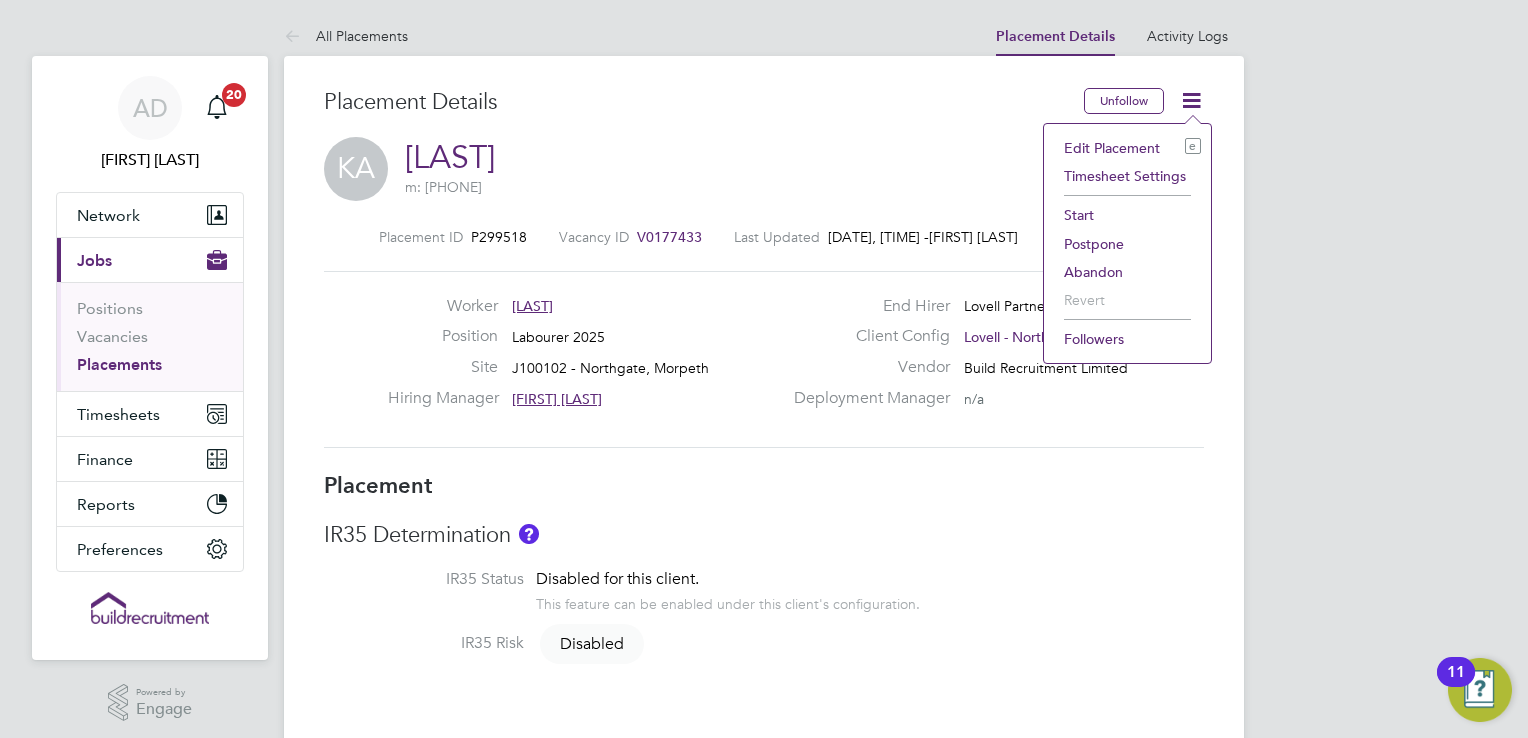 click on "Edit Placement e" 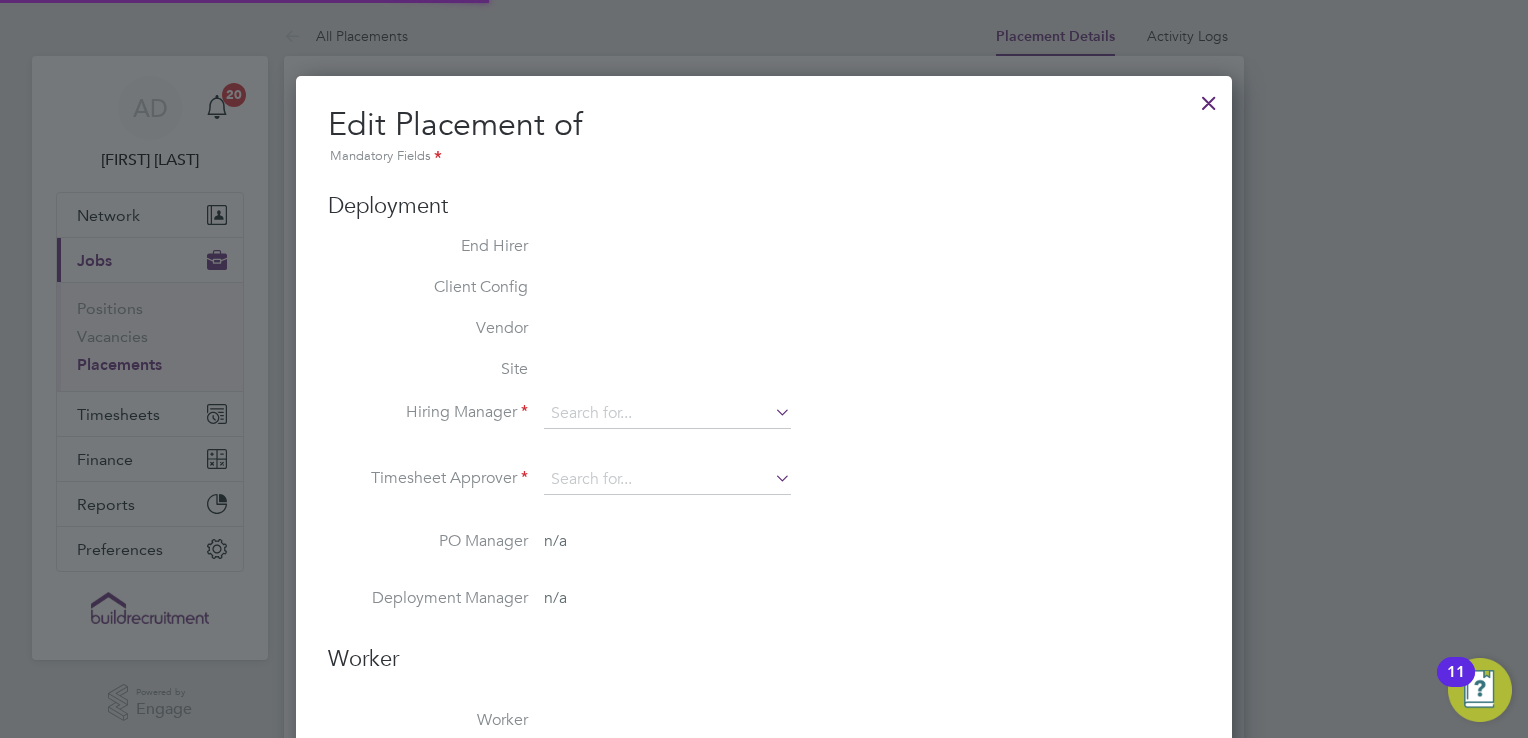 type on "[FIRST] [LAST]" 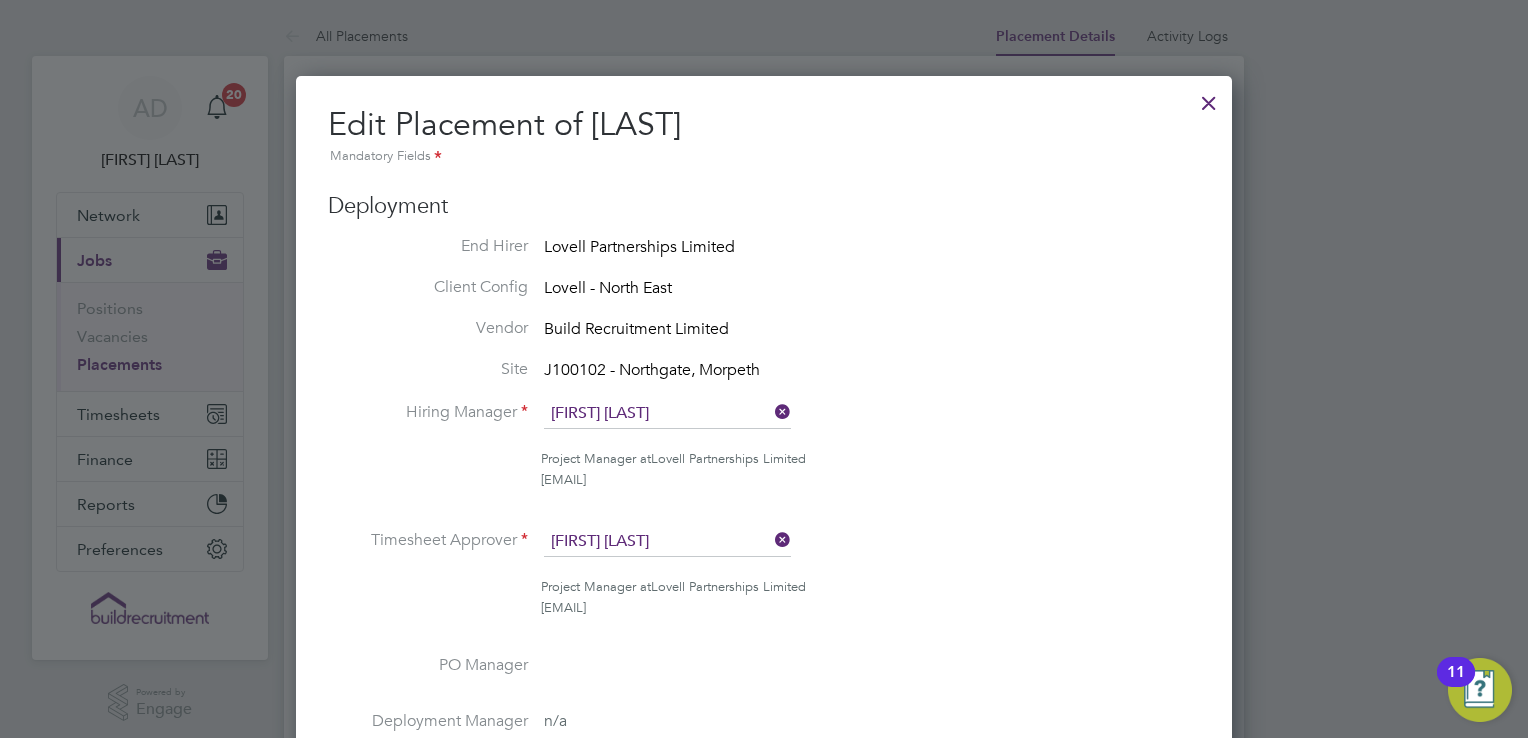 click on "Timesheet Approver   [FIRST] [LAST]" at bounding box center [764, 552] 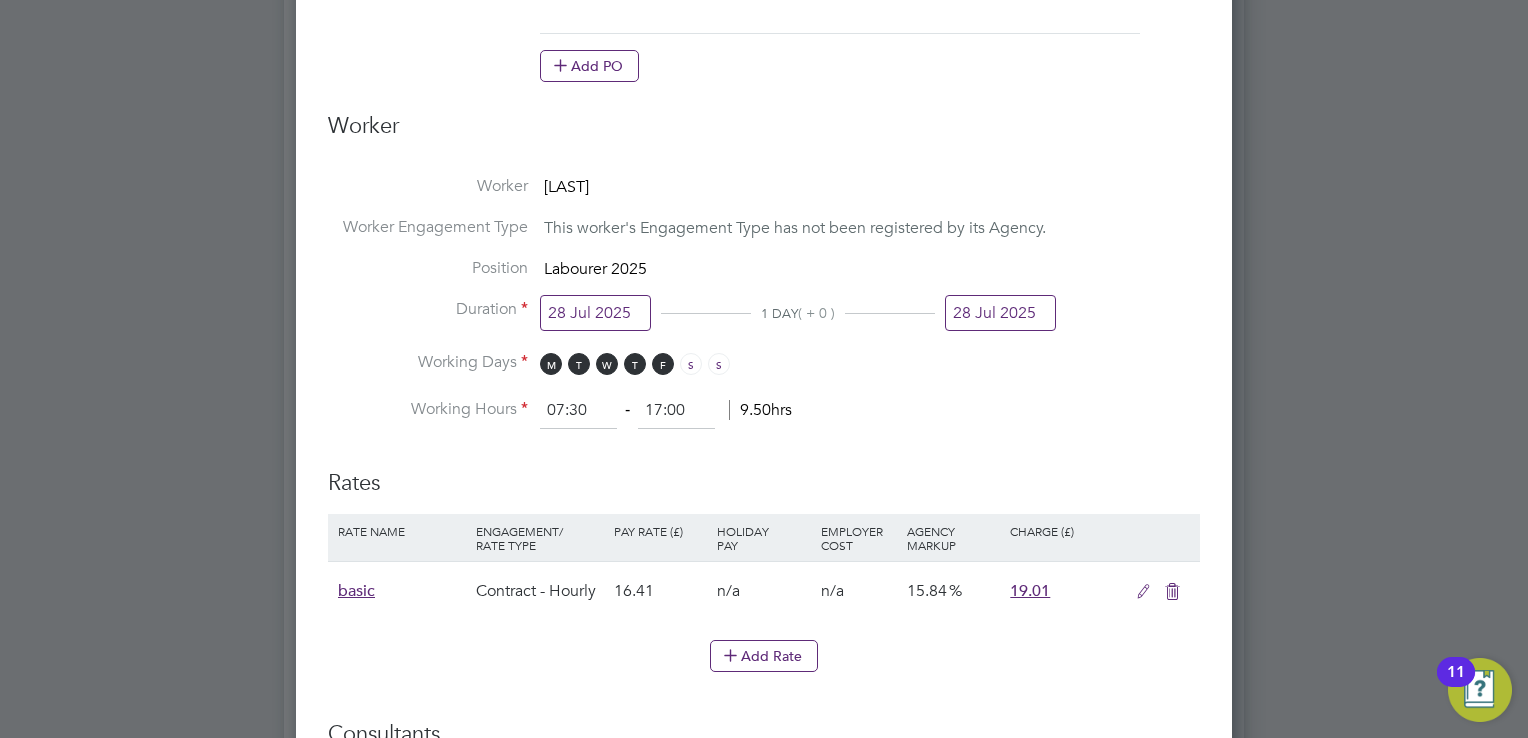 click at bounding box center (1143, 592) 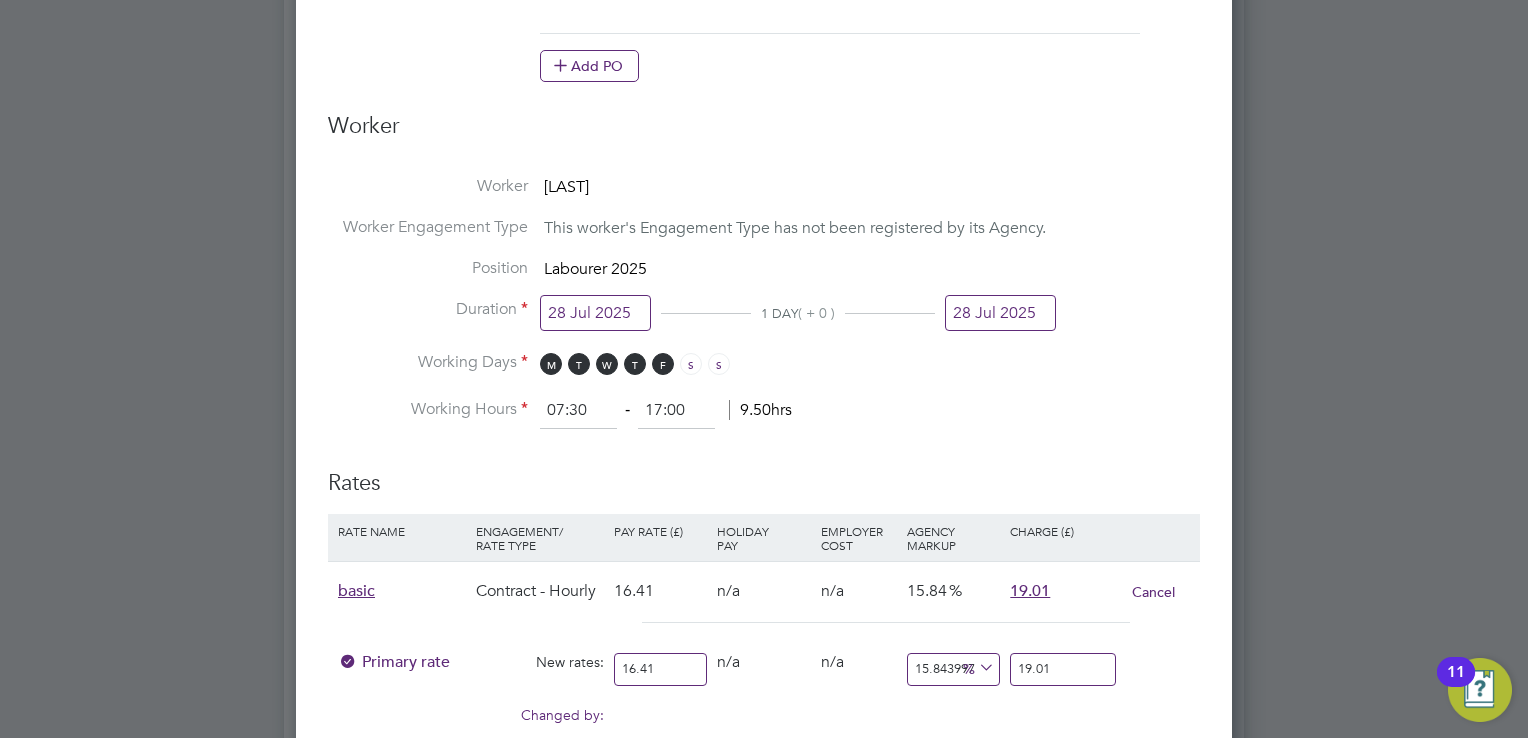 click on "16.41" at bounding box center (660, 669) 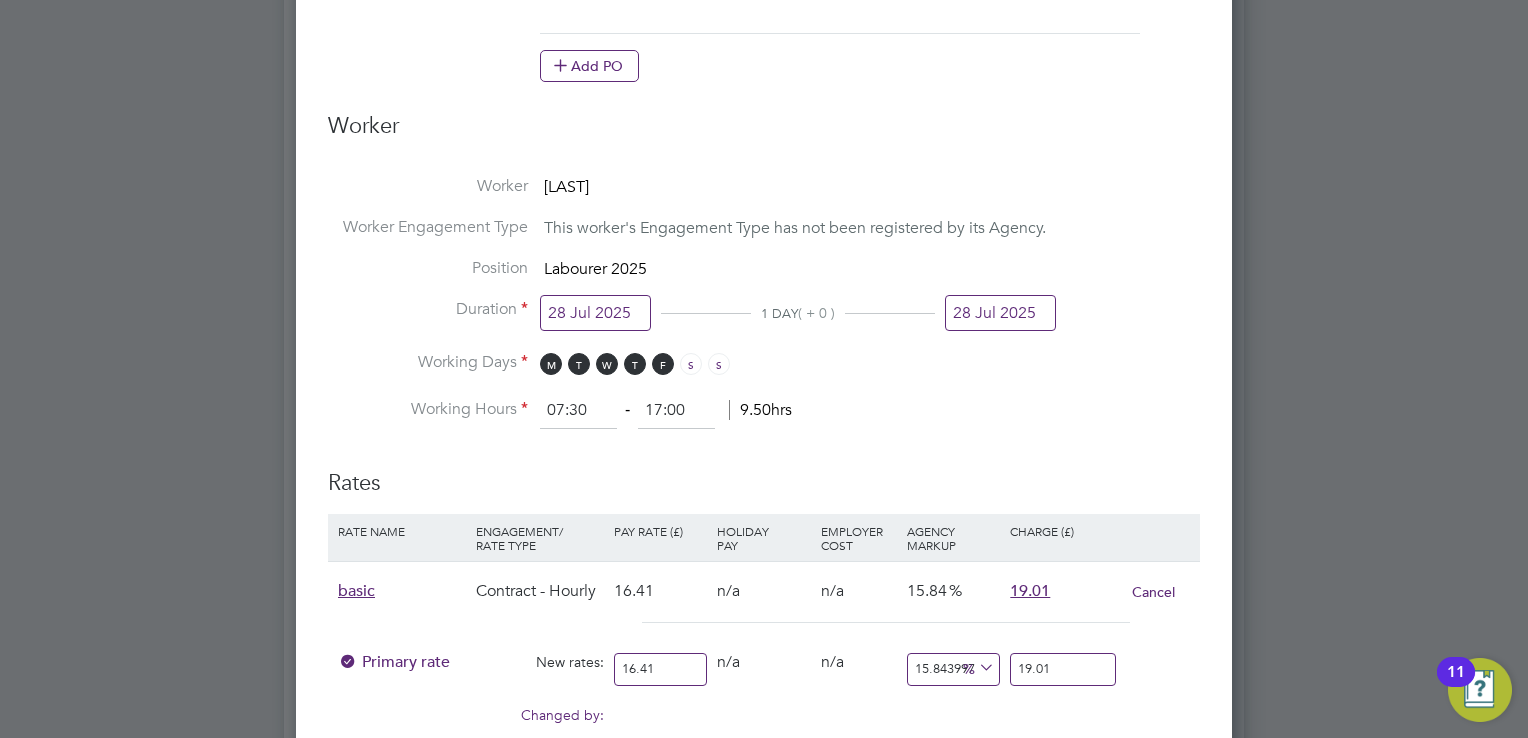 click on "16.41" at bounding box center [660, 591] 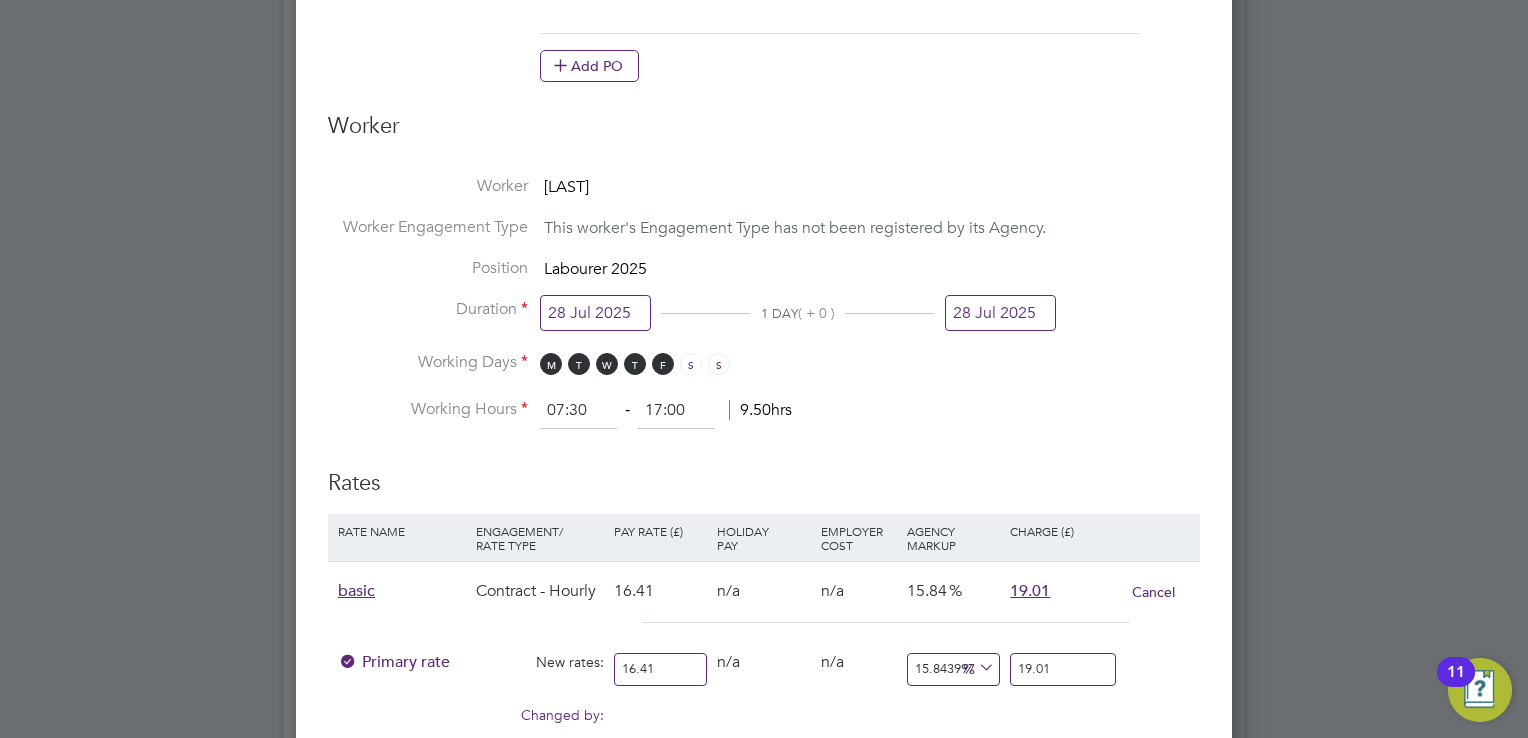 click on "16.41" at bounding box center (660, 669) 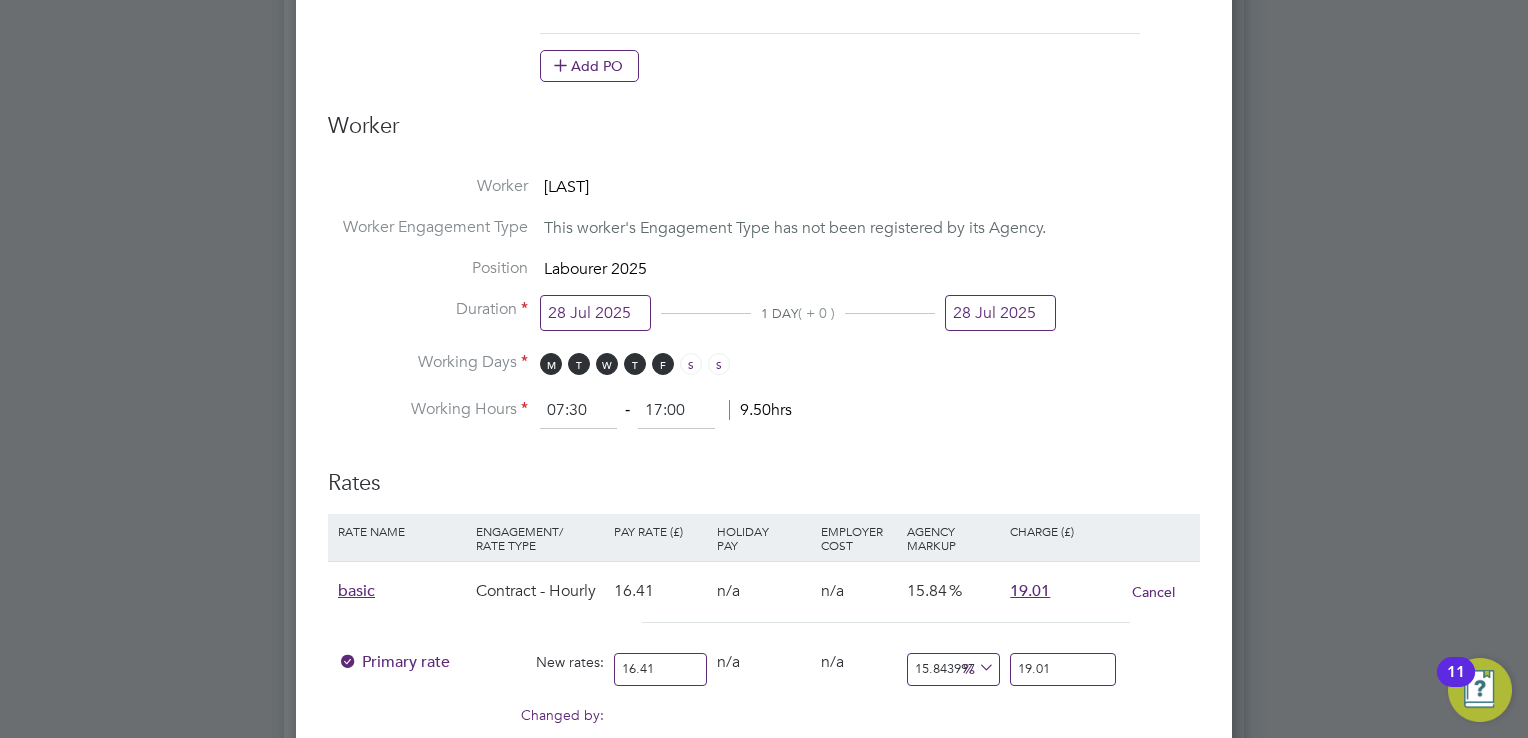 type on "16.4" 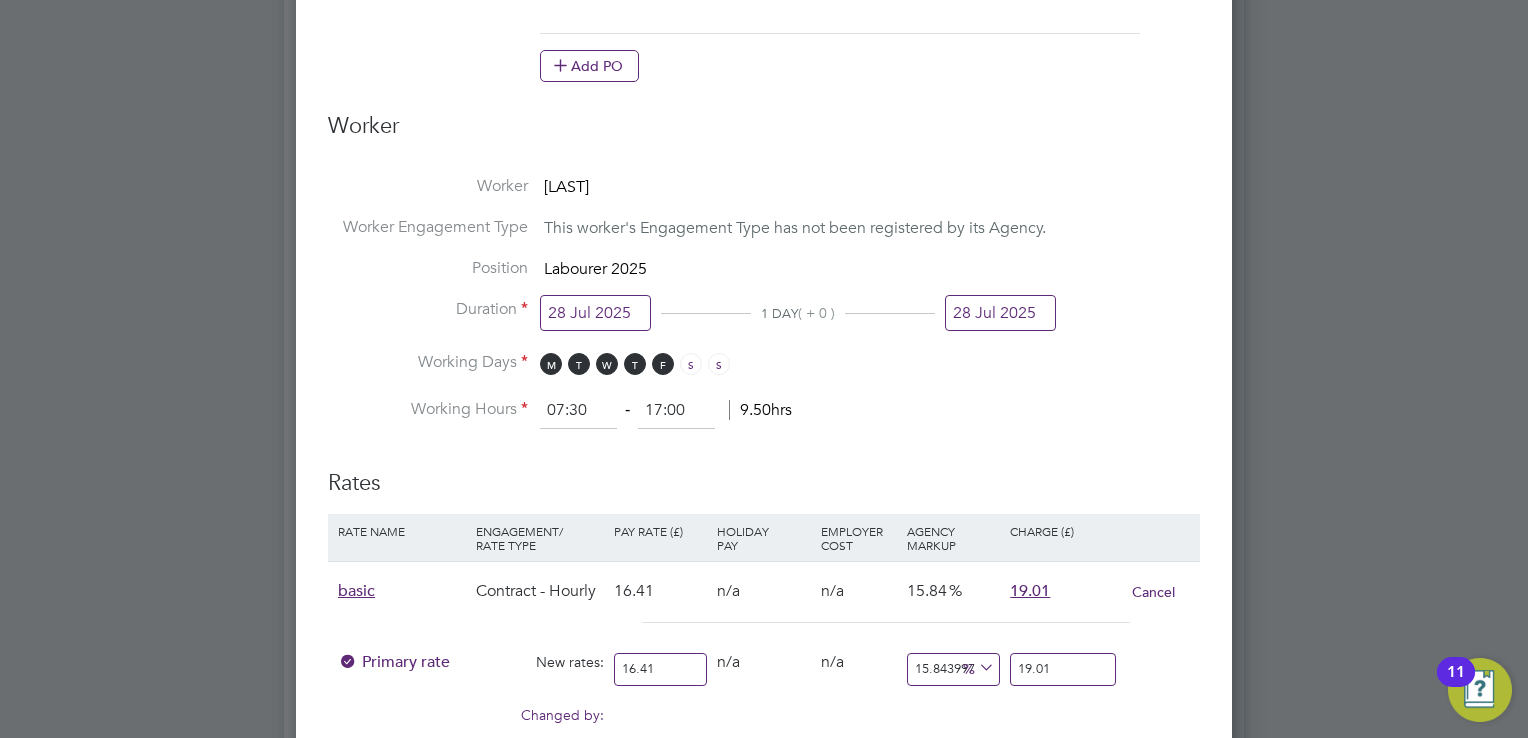 type on "18.998415600243753" 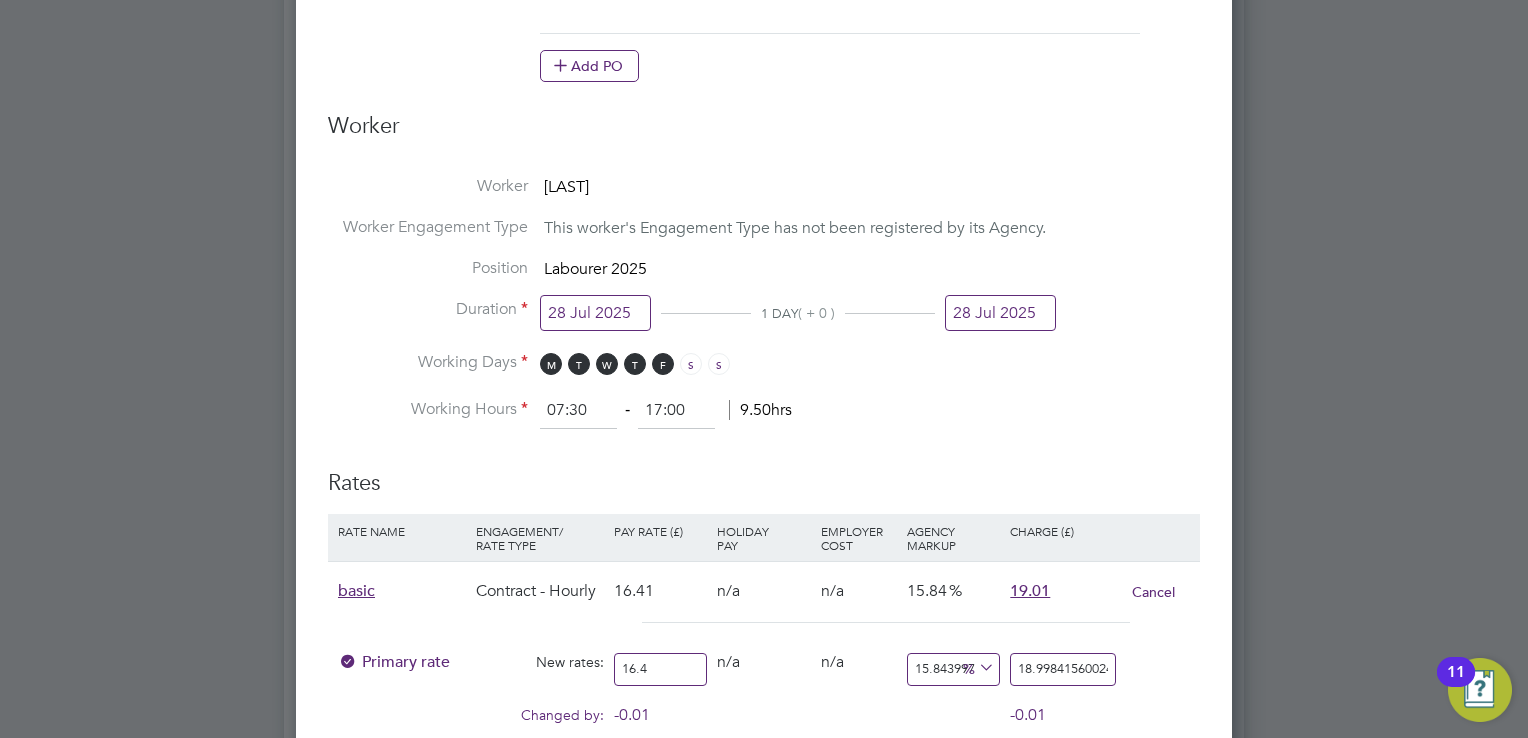 type on "16" 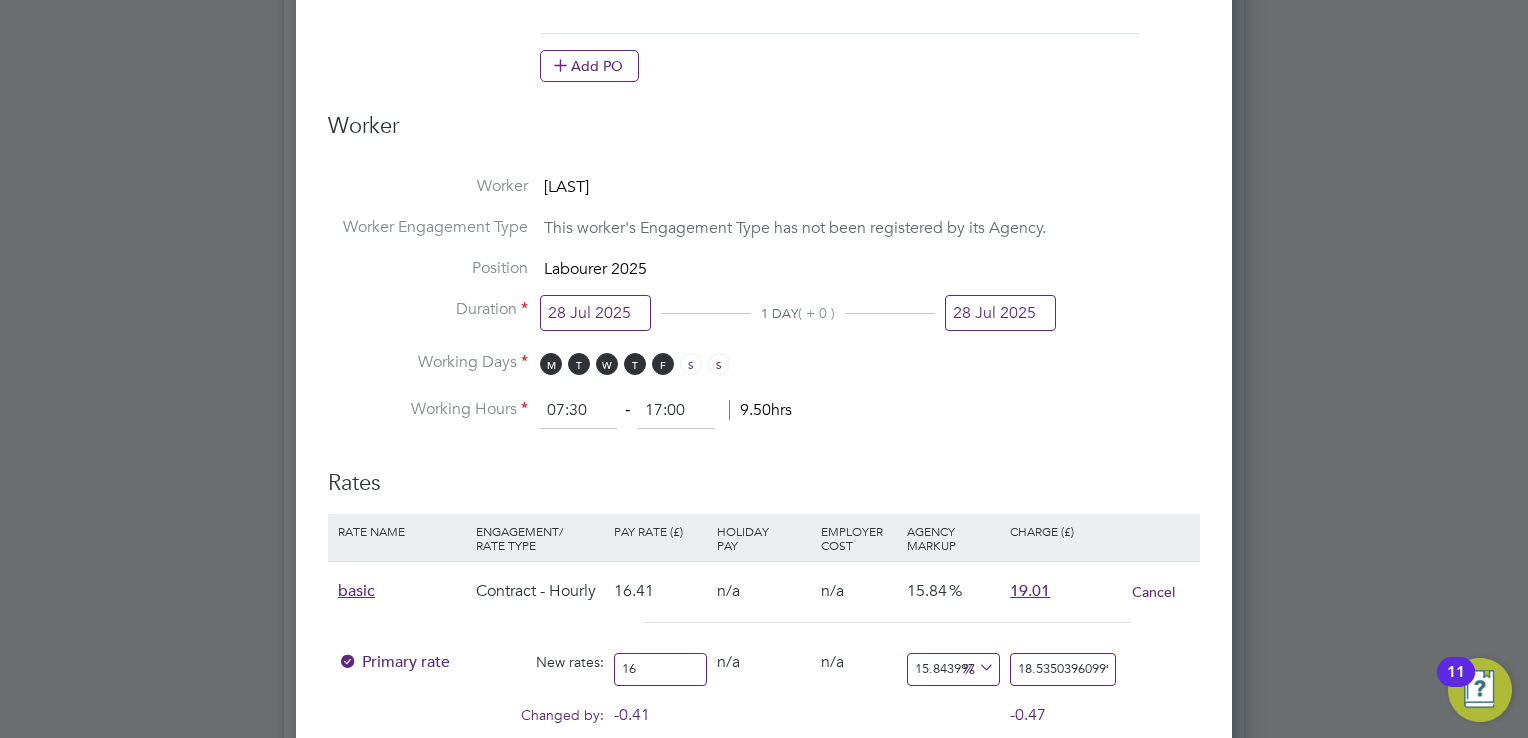type on "16.5" 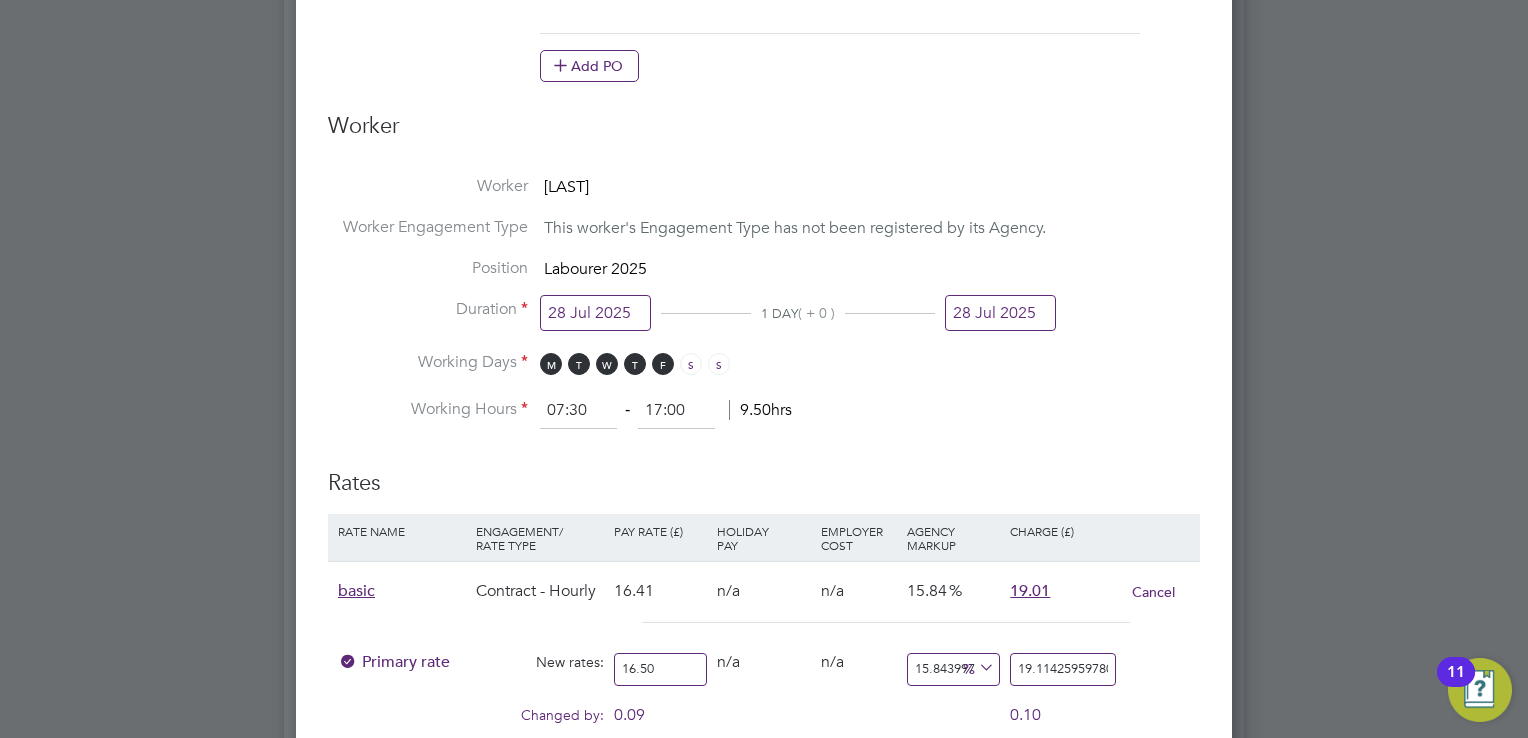 type on "16.50" 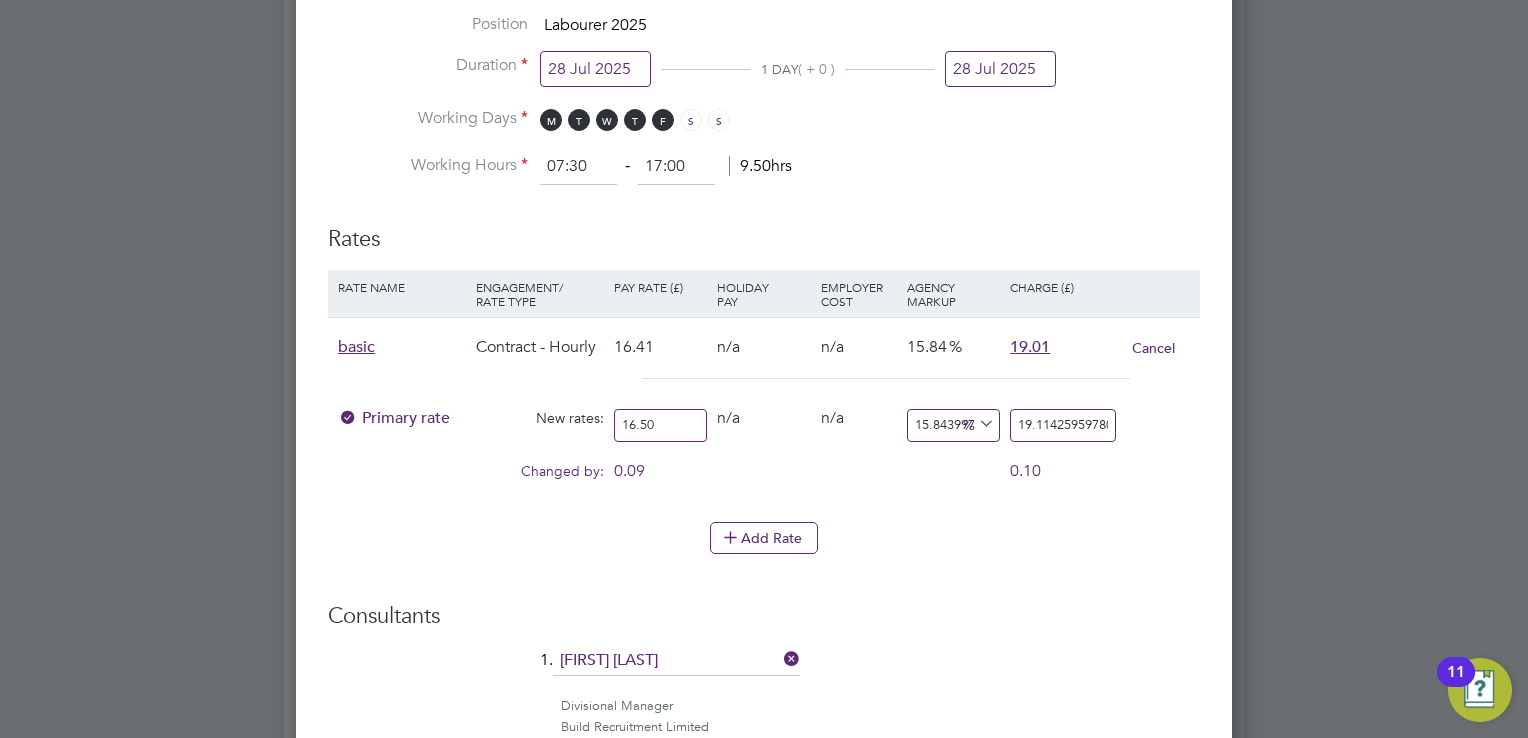 click at bounding box center (348, 423) 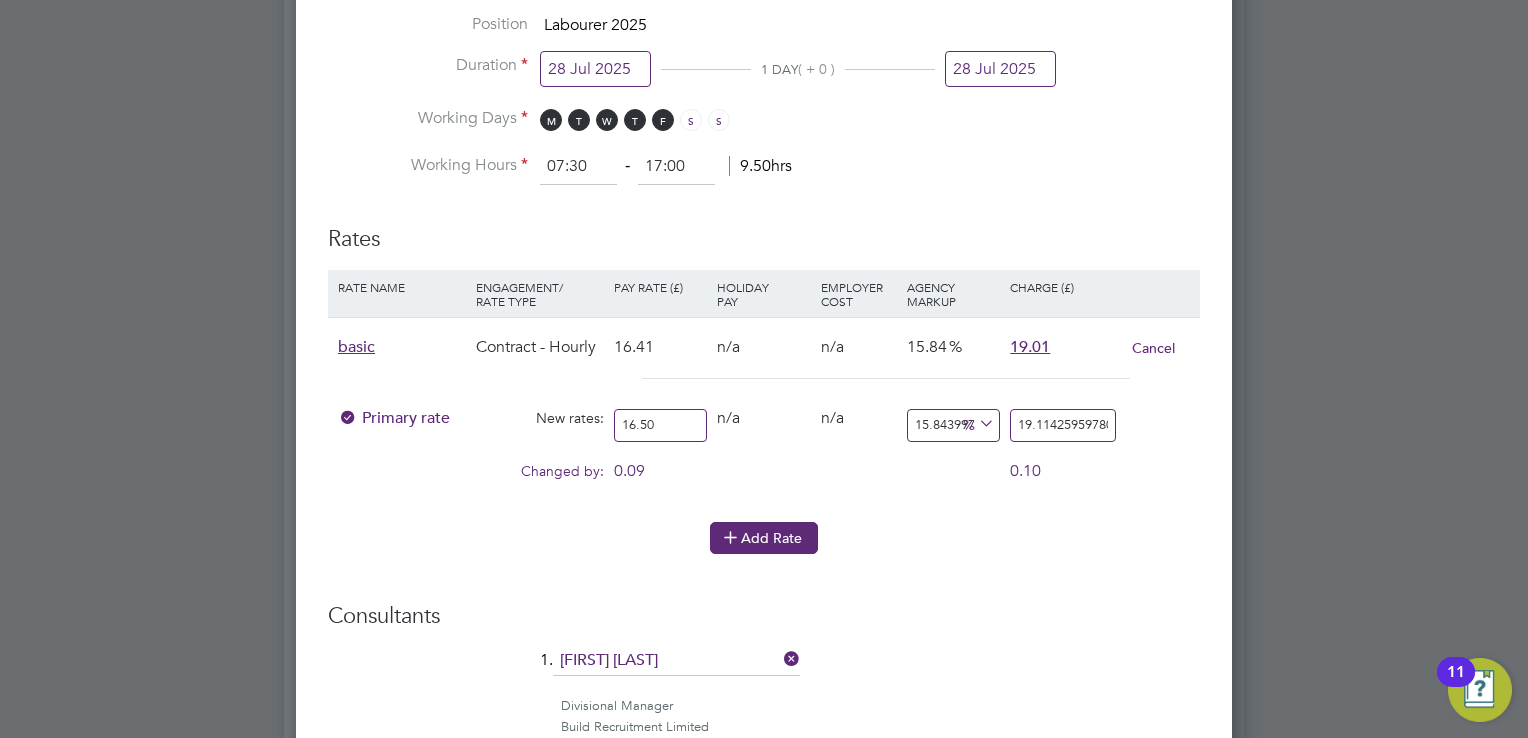 click at bounding box center [730, 536] 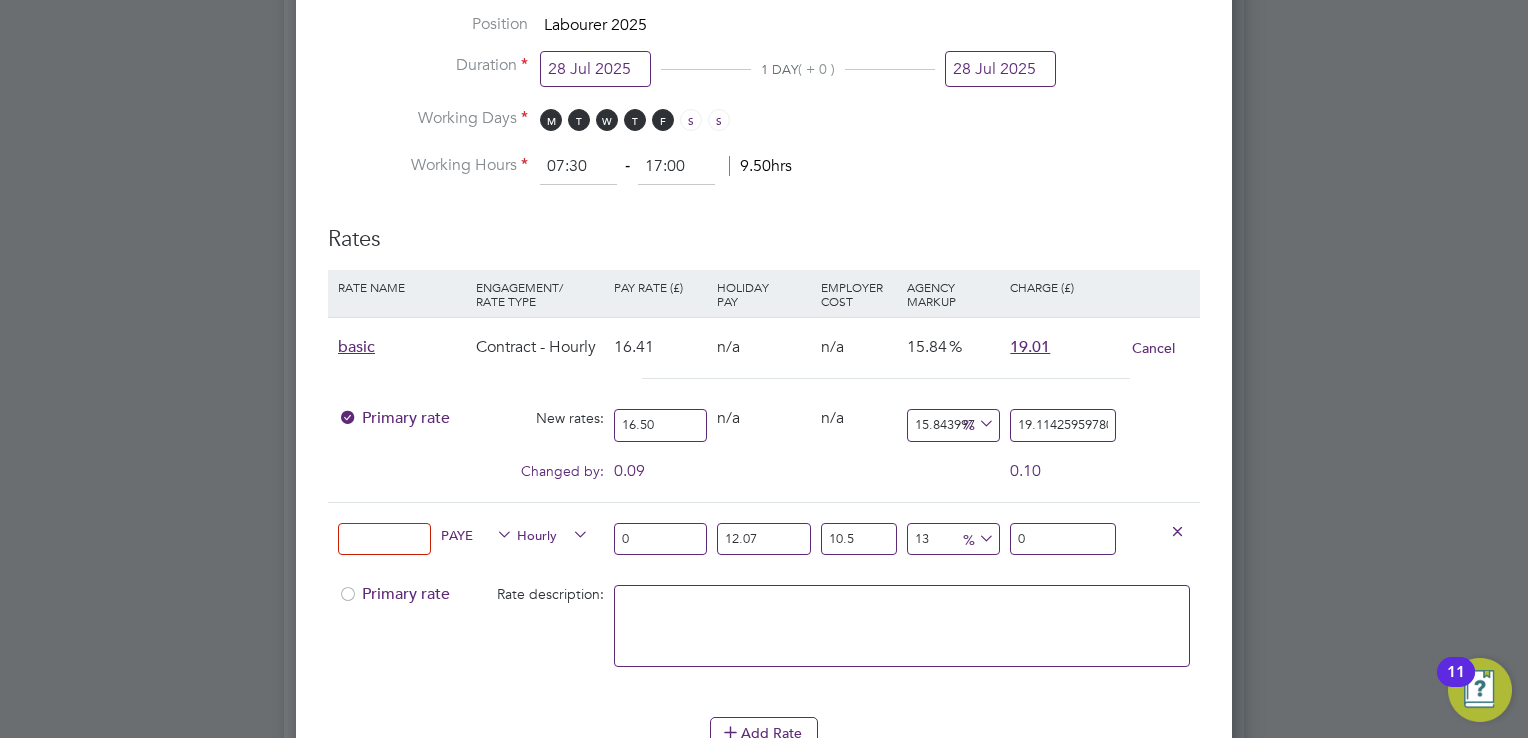 click at bounding box center (1177, 530) 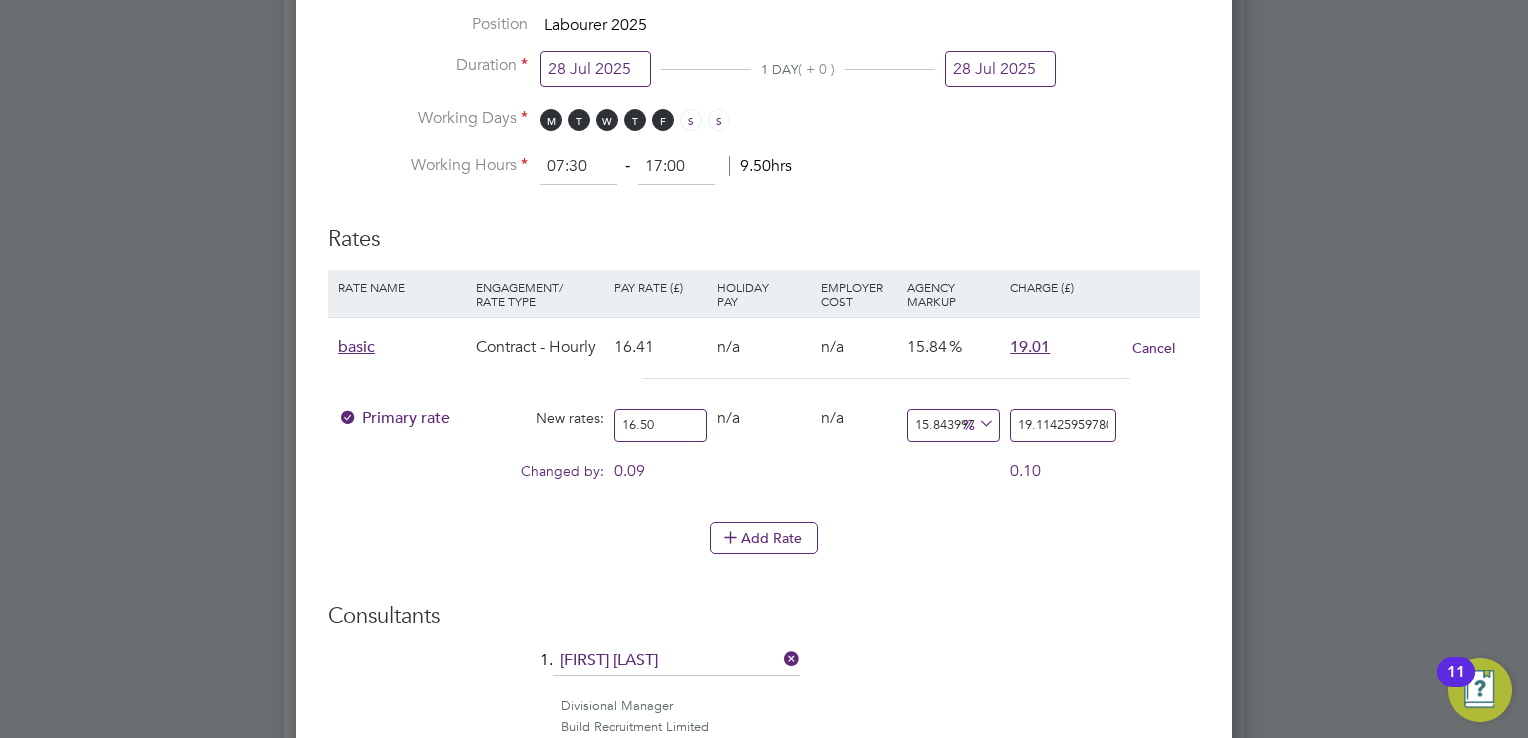 click on "Rates Rate Name Engagement/ Rate Type Pay Rate (£) Holiday Pay Employer Cost Agency Markup Charge (£) basic Contract - Hourly 16.41   n/a   n/a 15.84 19.01     Cancel Primary rate New rates: 16.50 0   n/a 0   n/a 15.843997562461913   2.614259597806214   % 19.114259597806214 Changed by: 0.09 0.00 0.00 0.00   0.014259597806214   0.10 Add Rate" at bounding box center [764, 399] 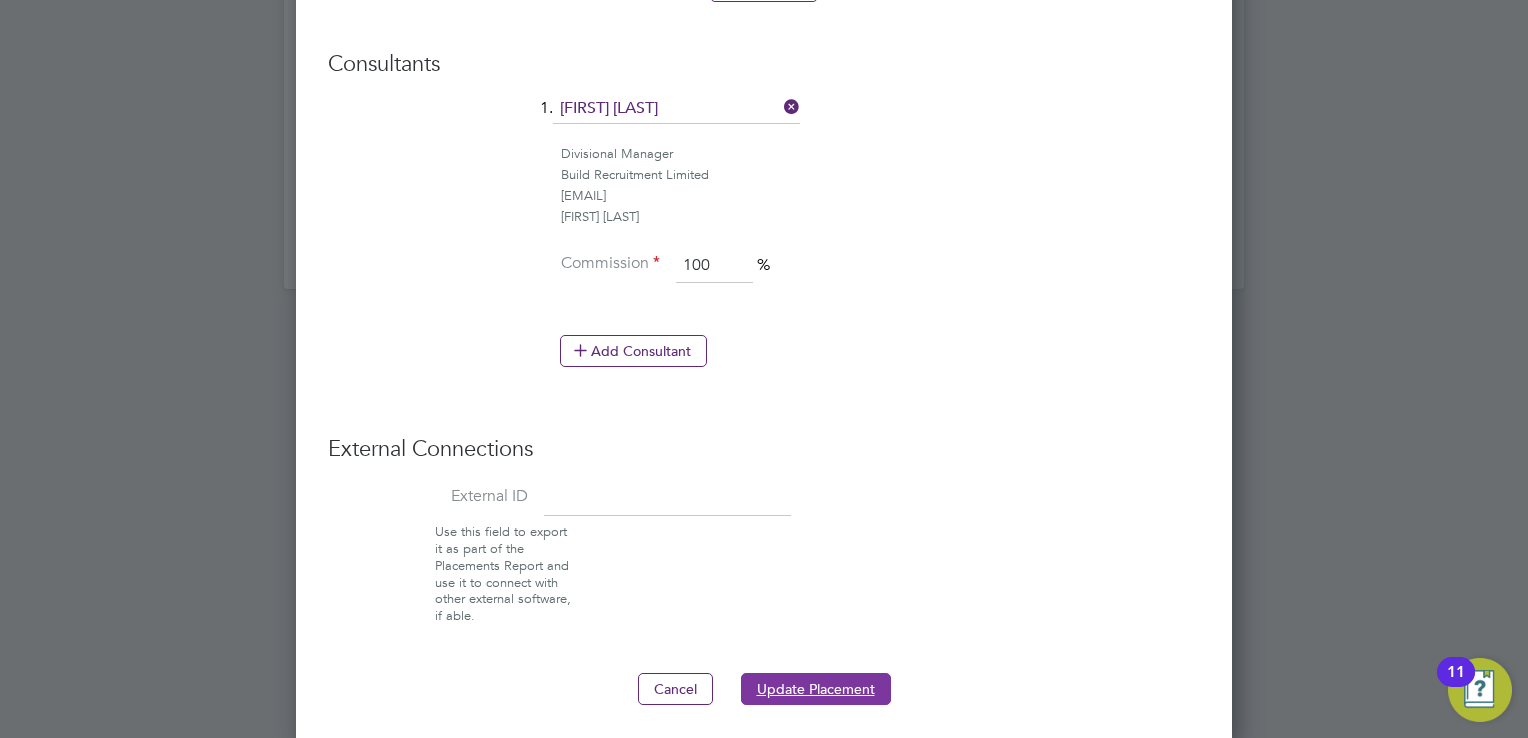 click on "Update Placement" at bounding box center [816, 689] 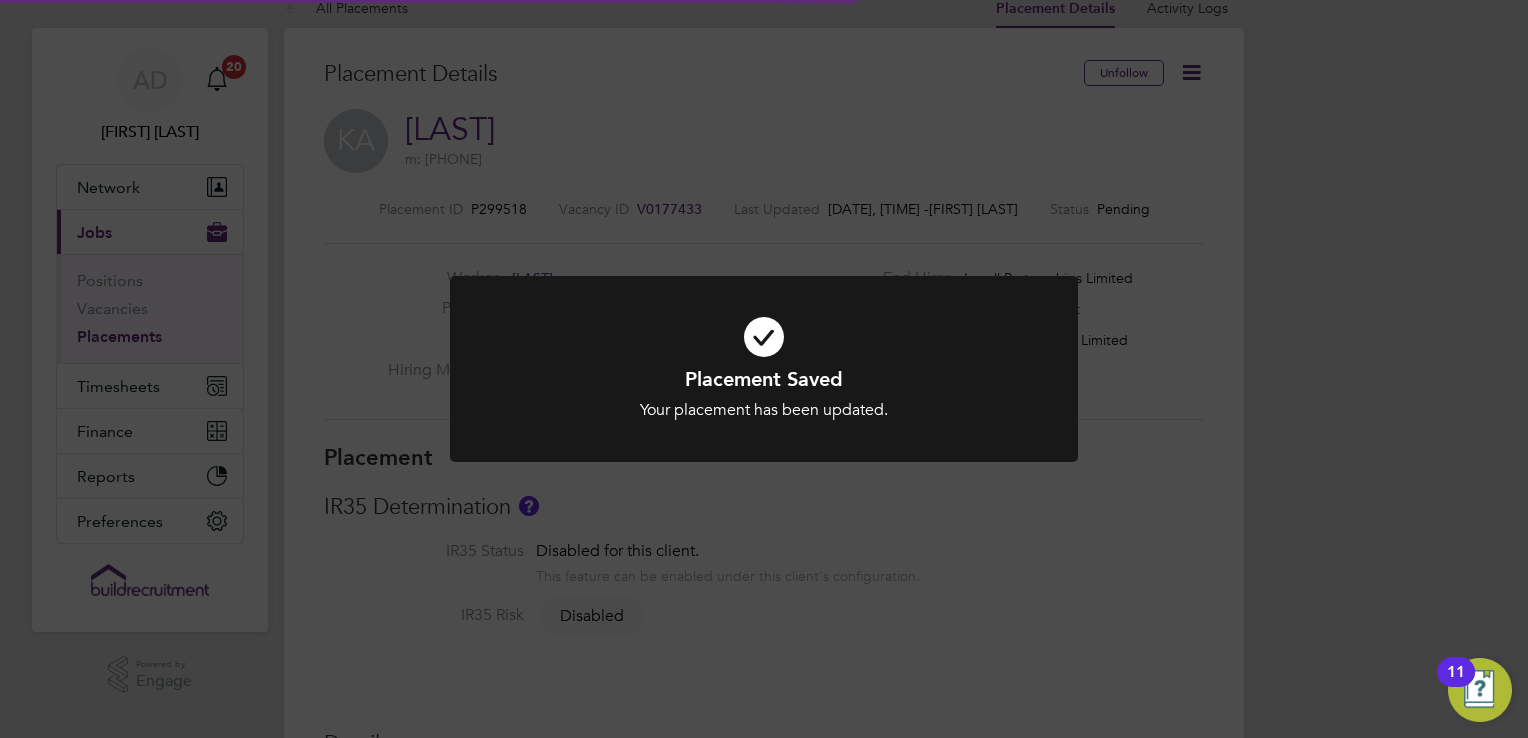 scroll, scrollTop: 0, scrollLeft: 0, axis: both 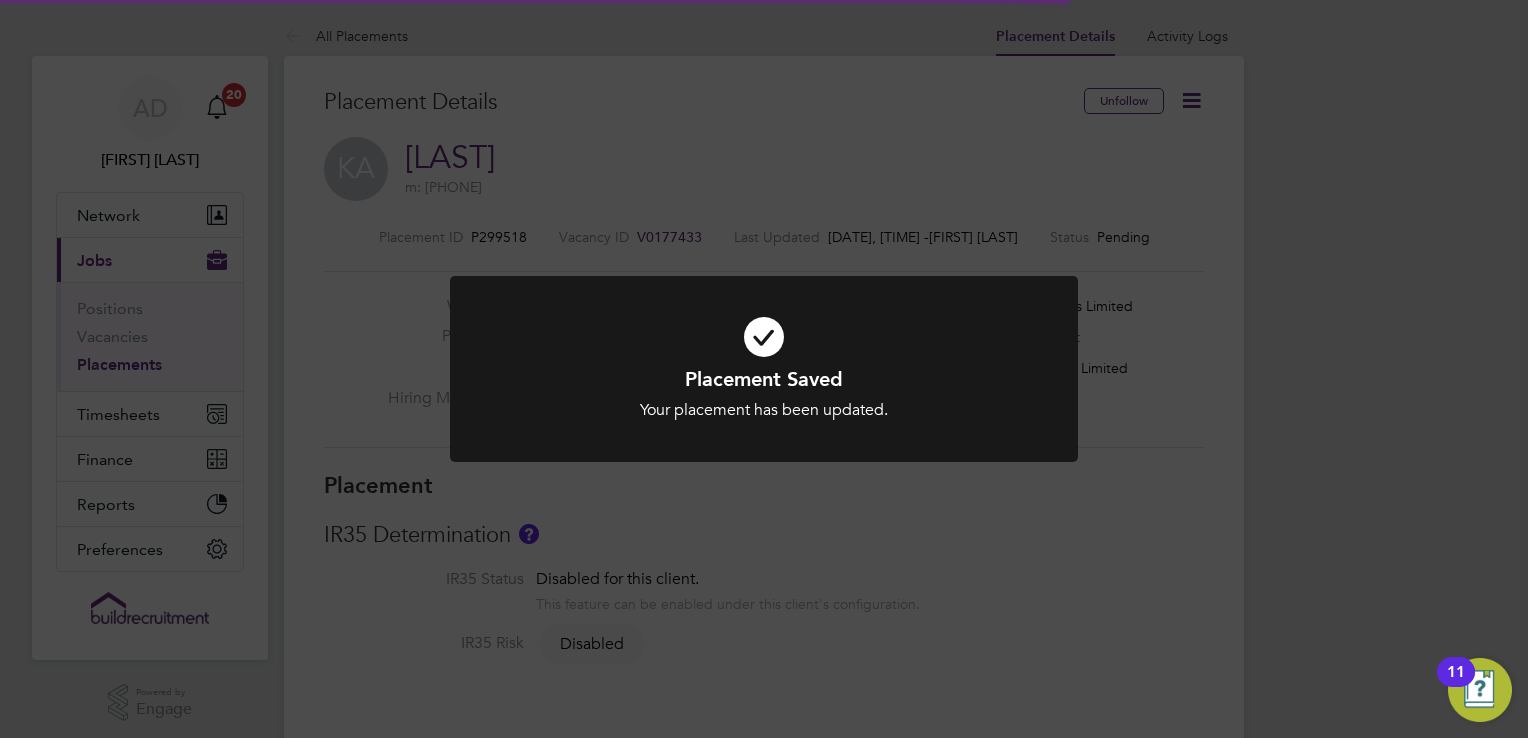 click on "Placement Saved Your placement has been updated. Cancel Okay" 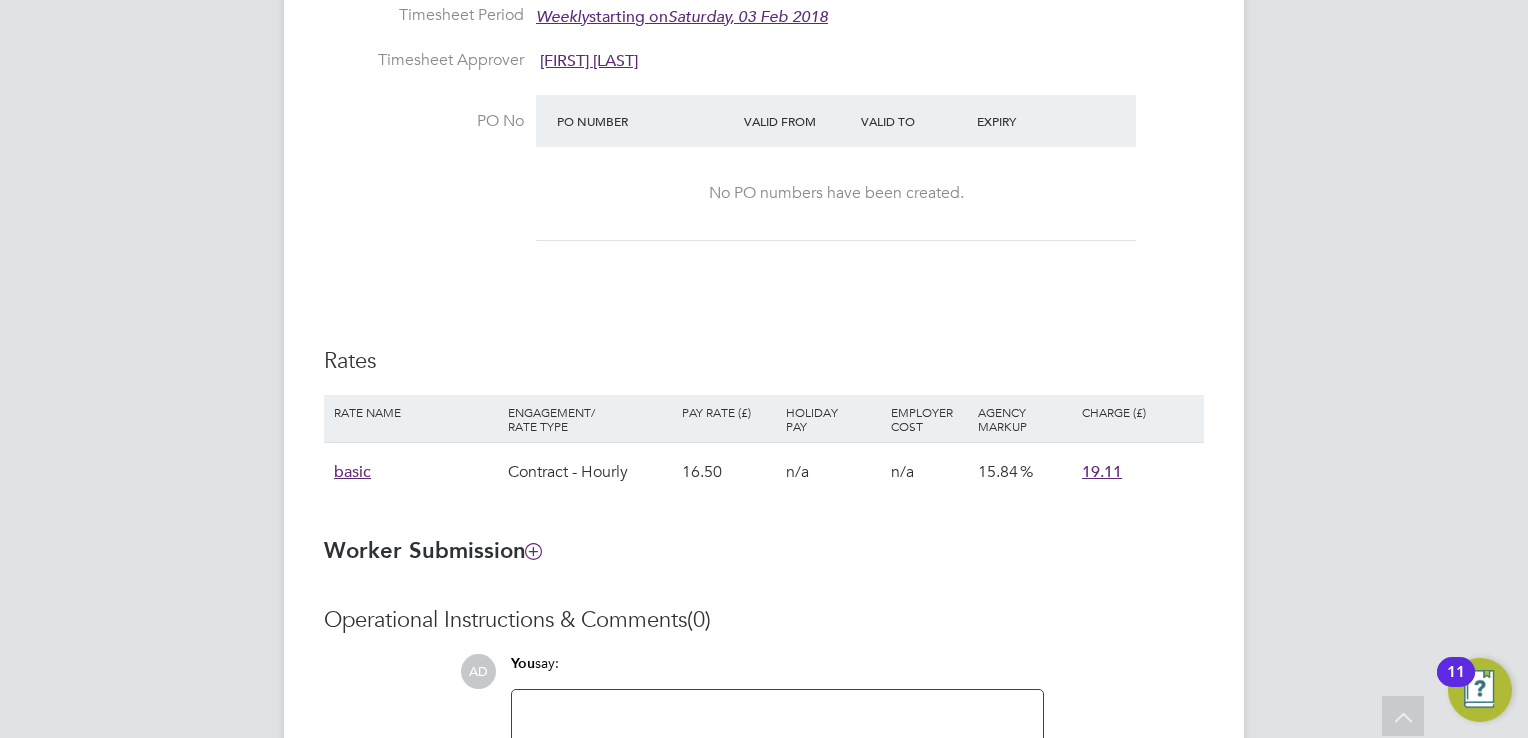 click on "Placement Details   Unfollow KA   [LAST]   m: [PHONE]  Placement ID   P299518 Vacancy ID   V0177433   Last Updated   [DATE], [TIME] -  [FIRST] [LAST] Status   Pending   Worker   [LAST] Position   Labourer 2025 Site   J100102 - Northgate, Morpeth Hiring Manager     [FIRST] [LAST] End Hirer   Lovell Partnerships Limited Client Config   Lovell - North East Vendor   Build Recruitment Limited Deployment Manager     n/a Placement IR35 Determination IR35 Status Disabled for this client. This feature can be enabled under this client's configuration. IR35 Risk   Disabled Details Start Date [DATE]  DAYS  (1 working days) Finish Date [DATE] Working Days   Mon,  Tue,  Wed,  Thu,  Fri,  Sat,  Sun Working Hours 07:30 - 17:00  9.50hrs Breaks   30 mins Timesheet Period Weekly  starting on  Saturday, [DATE] Timesheet Approver   [FIRST] [LAST] PO No PO Number Valid From Valid To Expiry No PO numbers have been created. Rates Rate Name Engagement/ Rate Type Pay Rate (£) Holiday Pay" 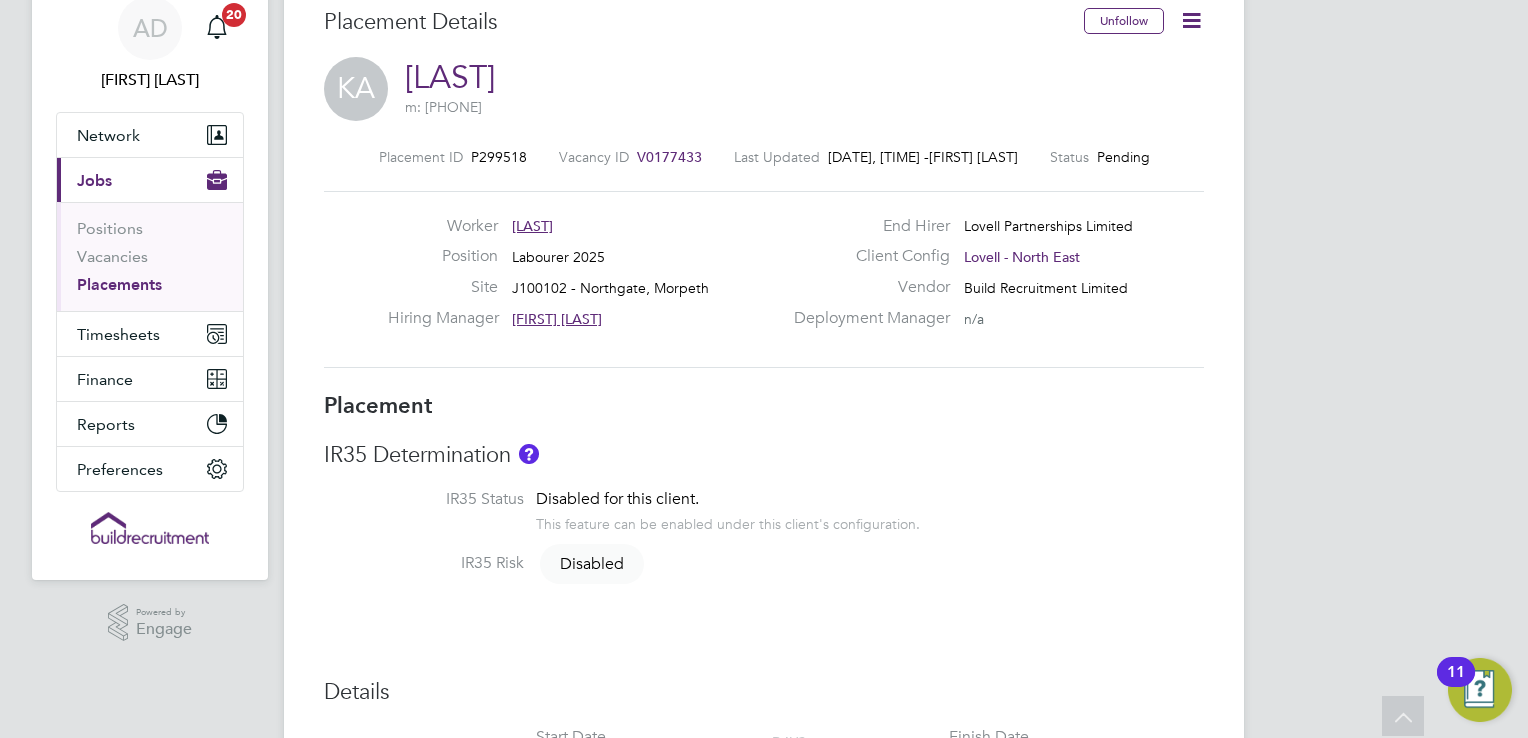 scroll, scrollTop: 0, scrollLeft: 0, axis: both 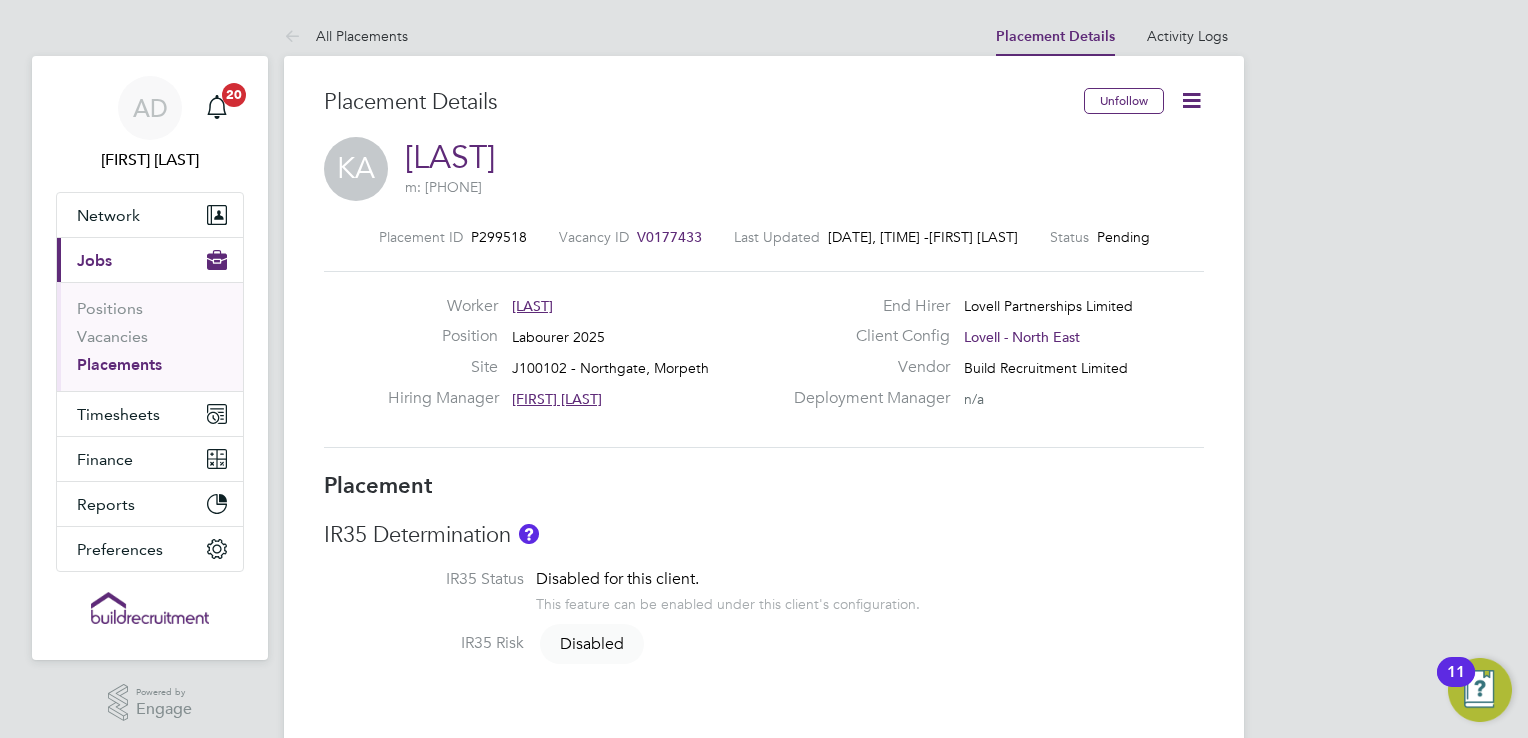 click 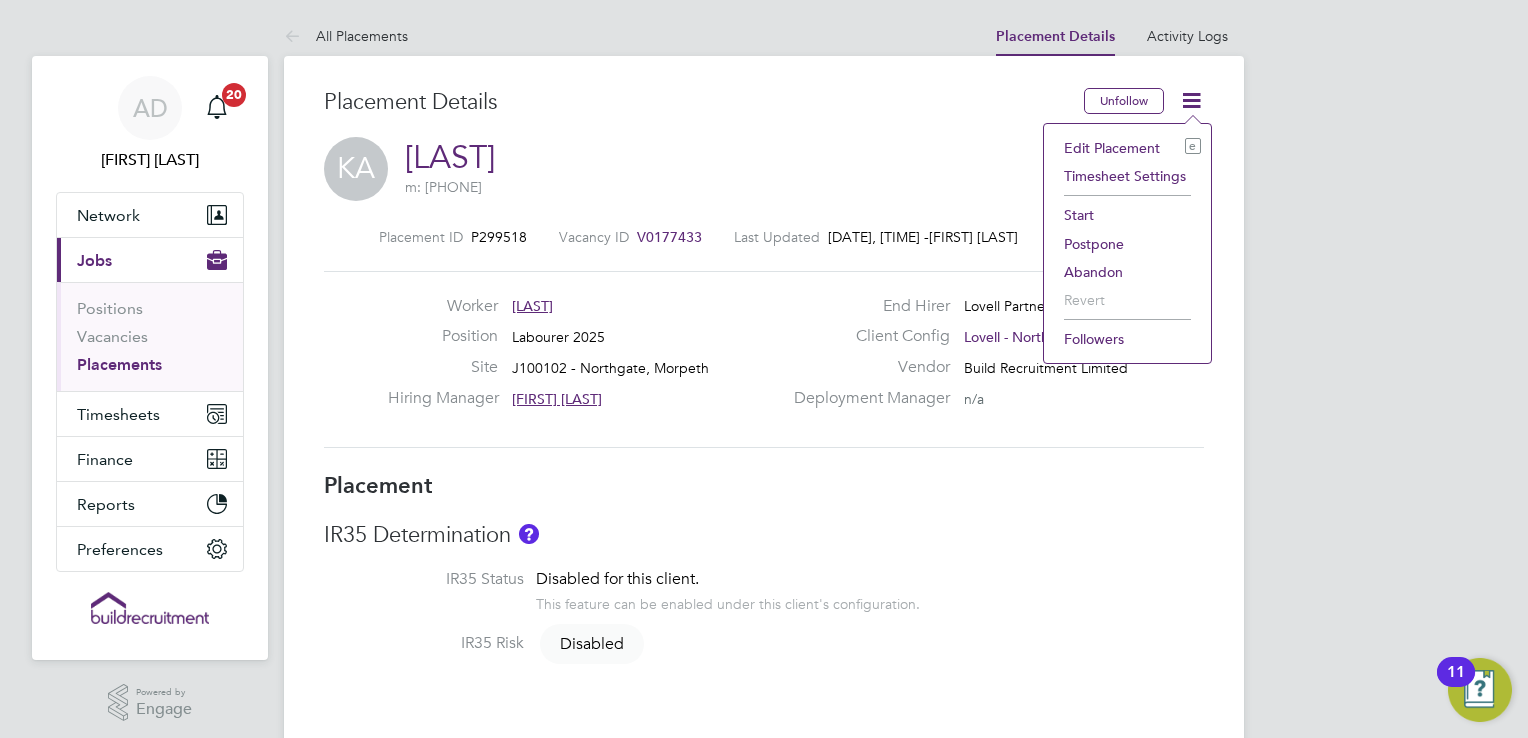 scroll, scrollTop: 0, scrollLeft: 8, axis: horizontal 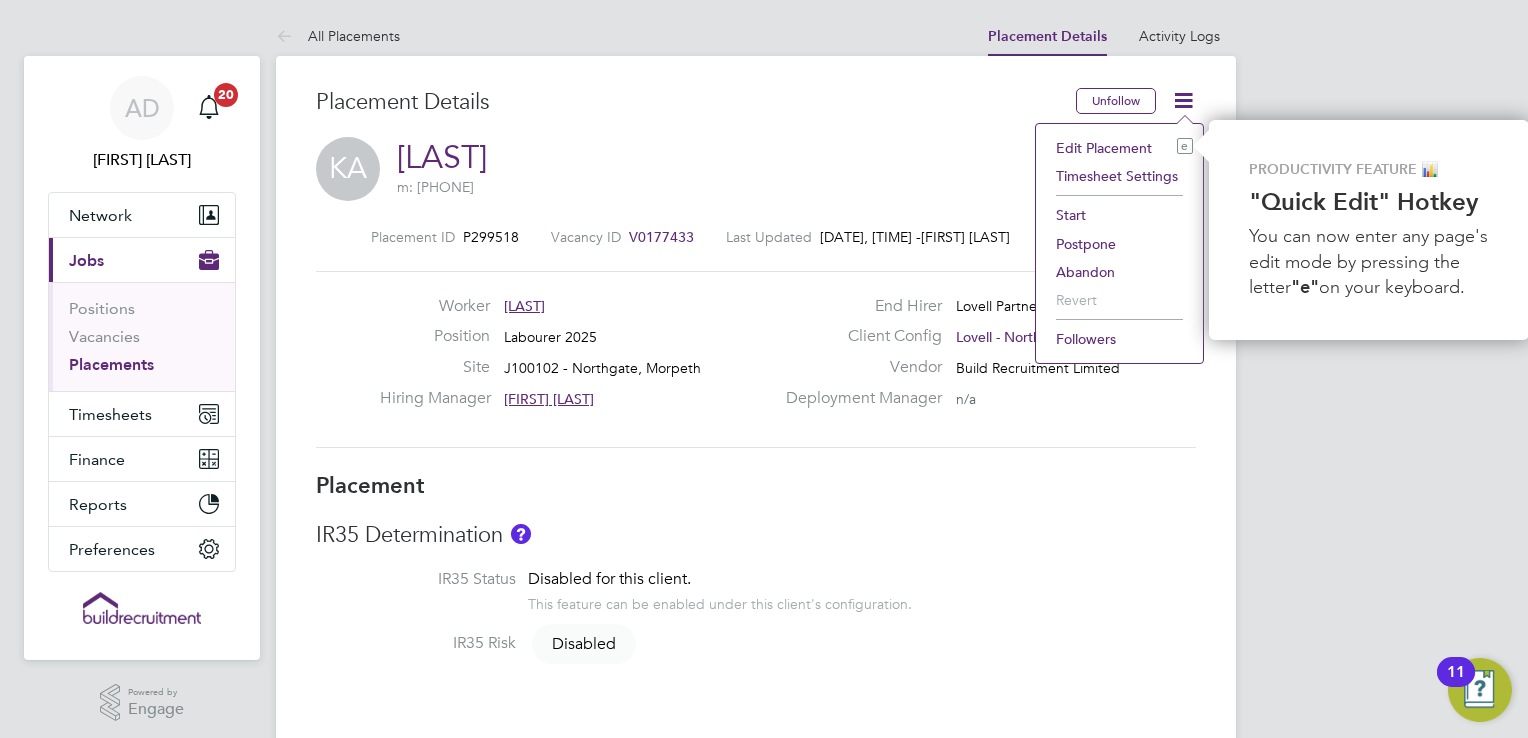 click on "Edit Placement e" 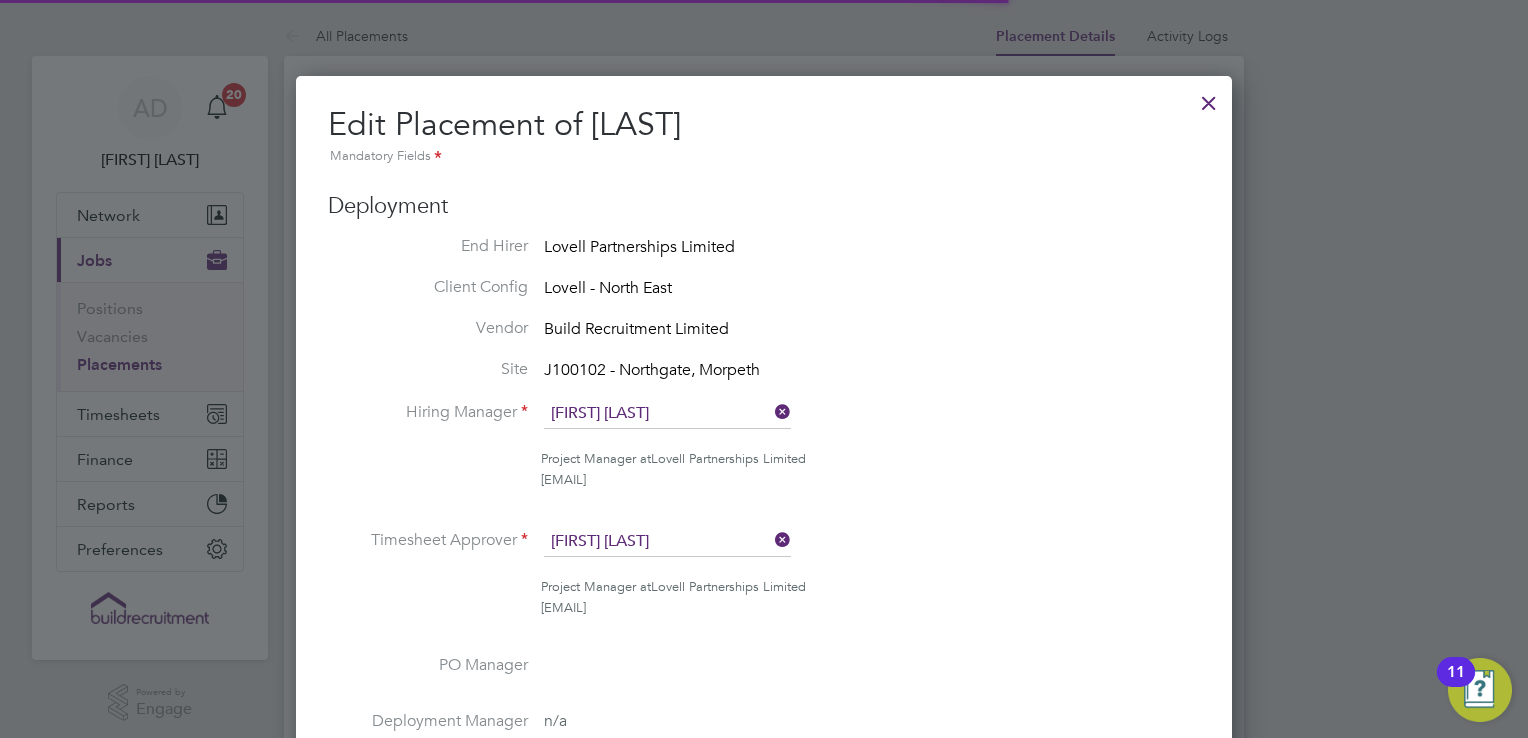 scroll, scrollTop: 0, scrollLeft: 0, axis: both 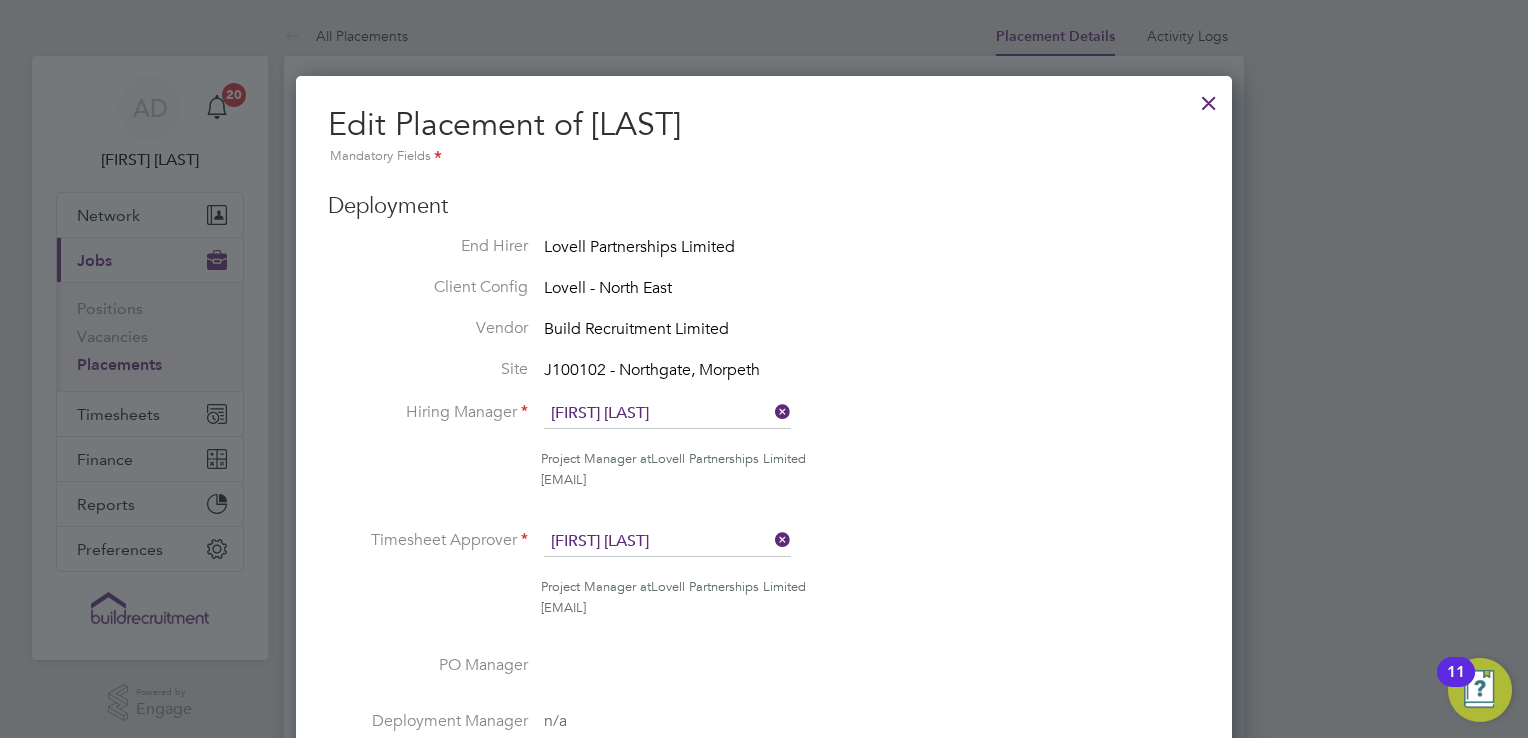 click on "Timesheet Approver   [FIRST] [LAST]" at bounding box center (764, 552) 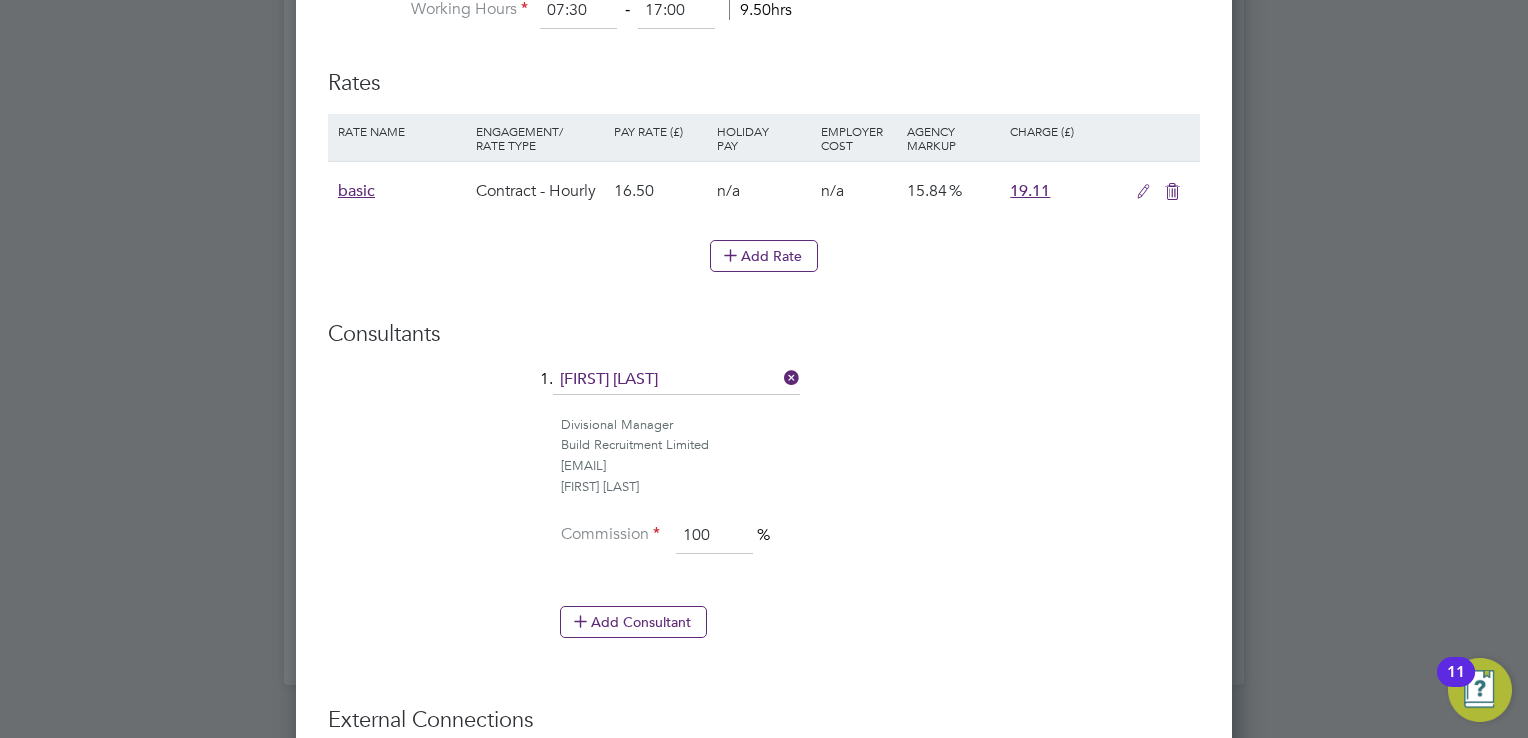 click at bounding box center [1143, 192] 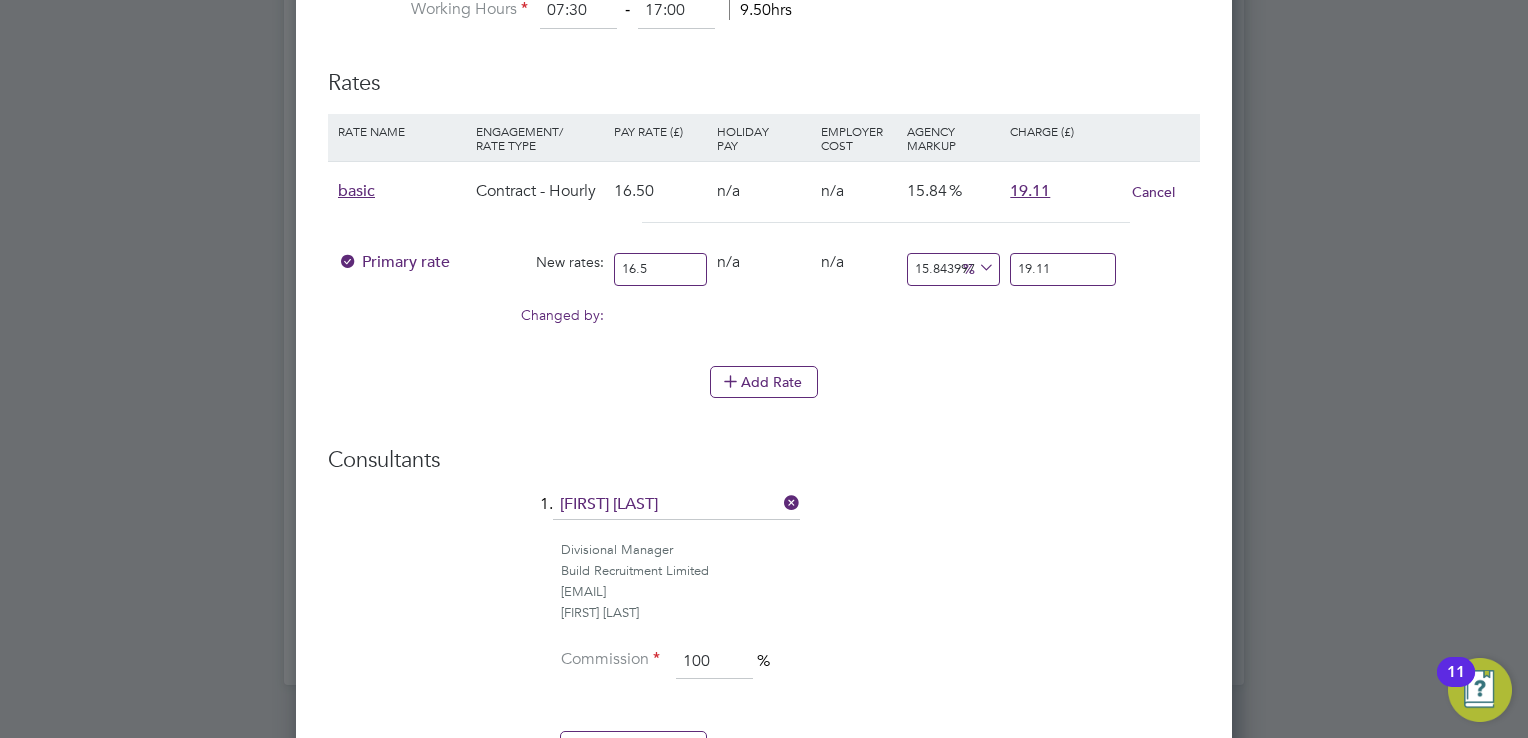 click on "19.11" at bounding box center (1063, 269) 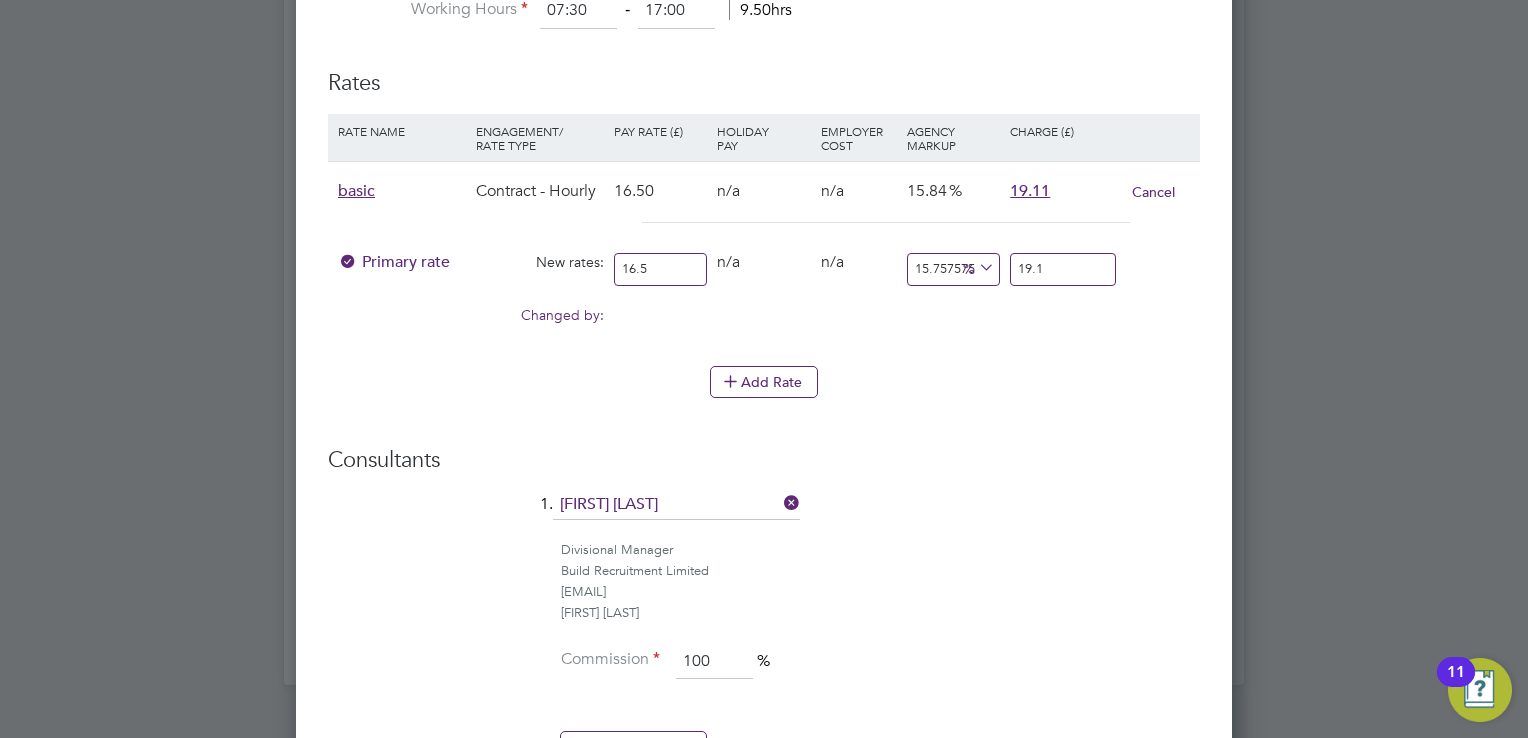 type on "15.212121212121213" 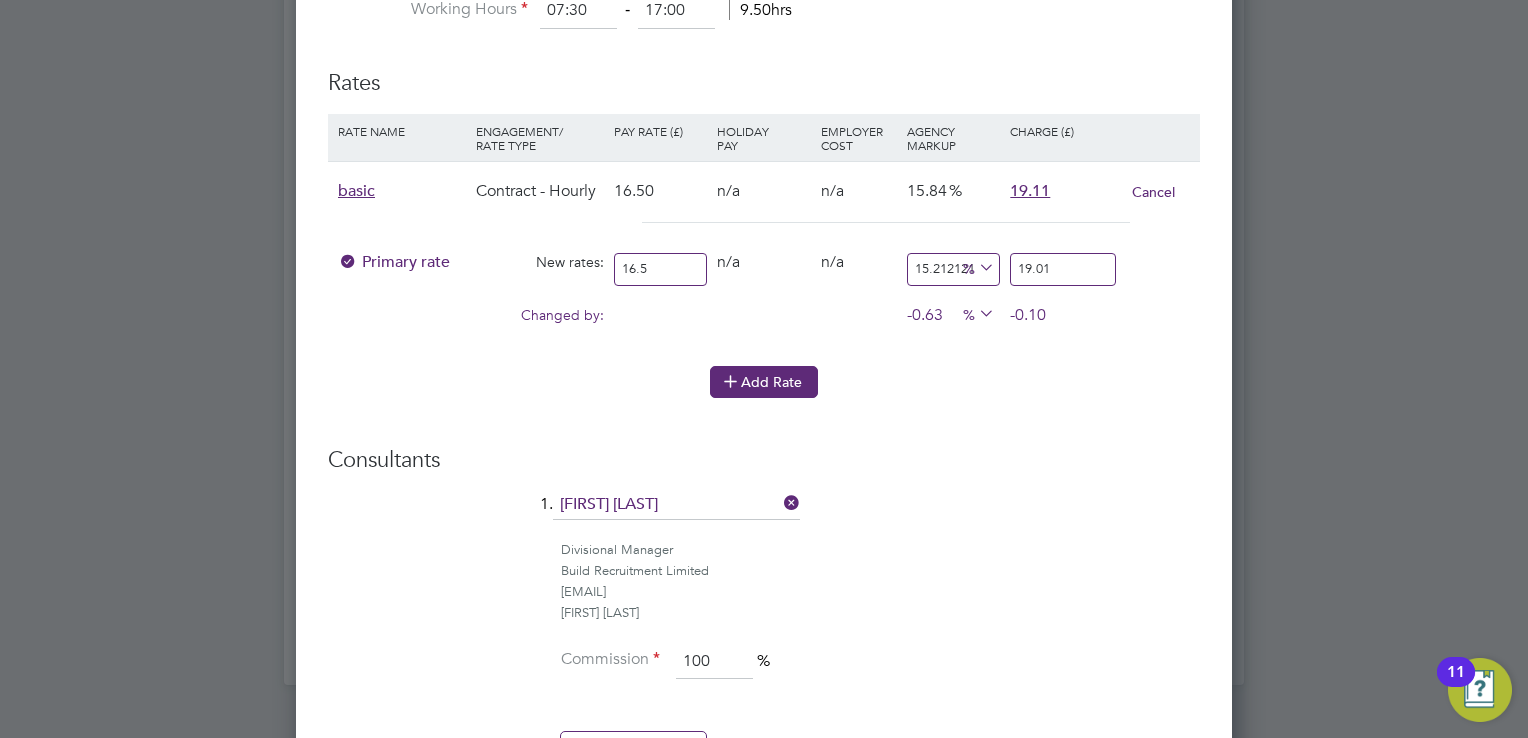 type on "19.01" 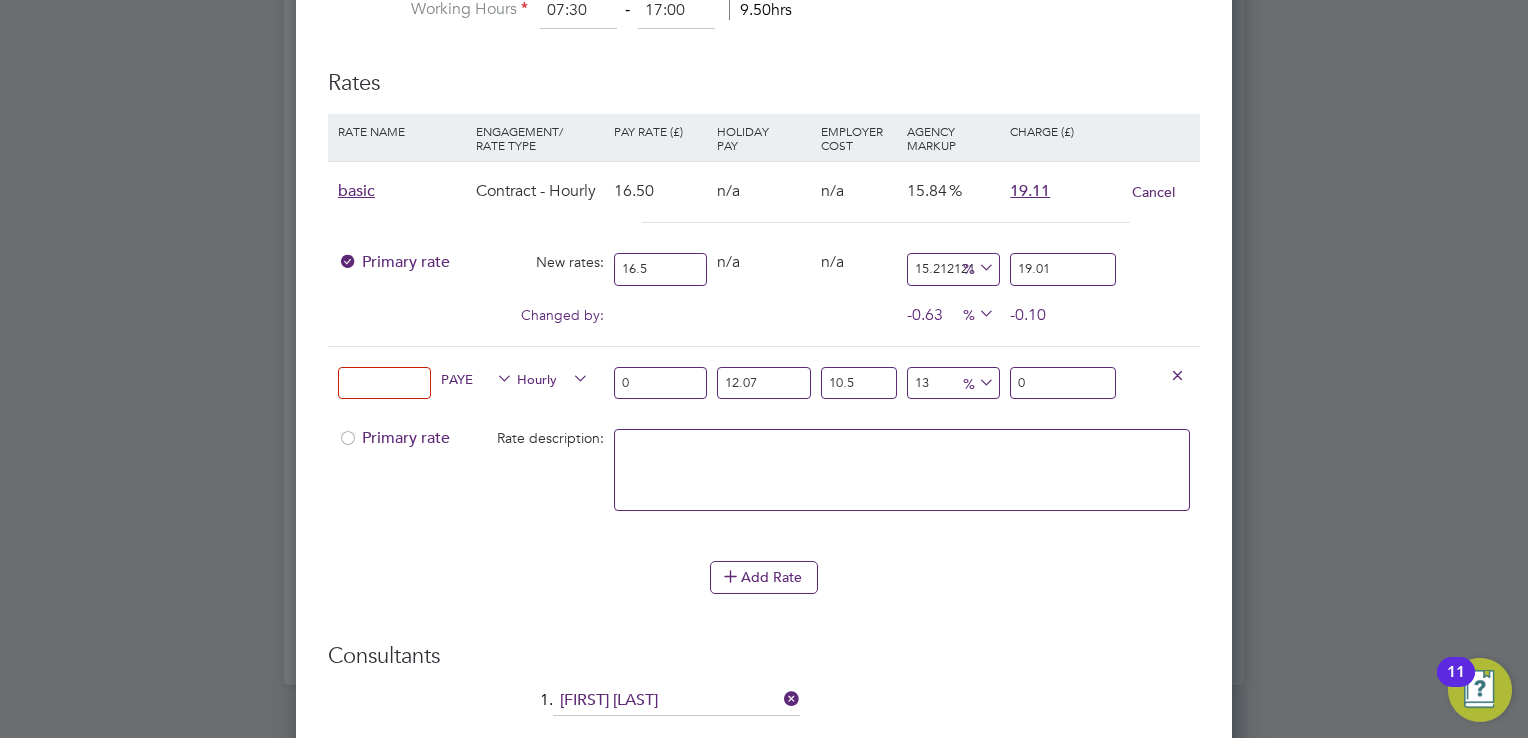click at bounding box center [902, 480] 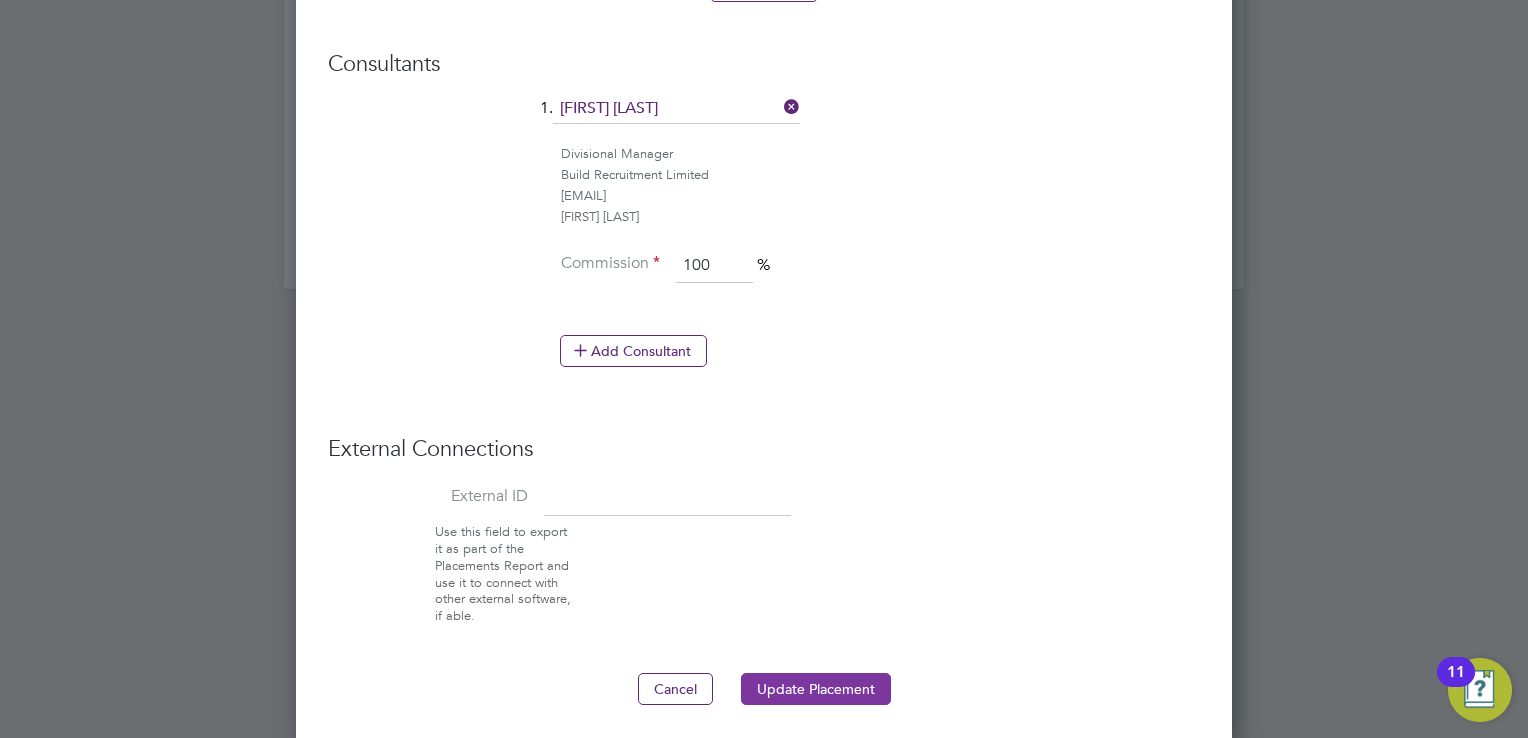 click on "Update Placement" at bounding box center (816, 689) 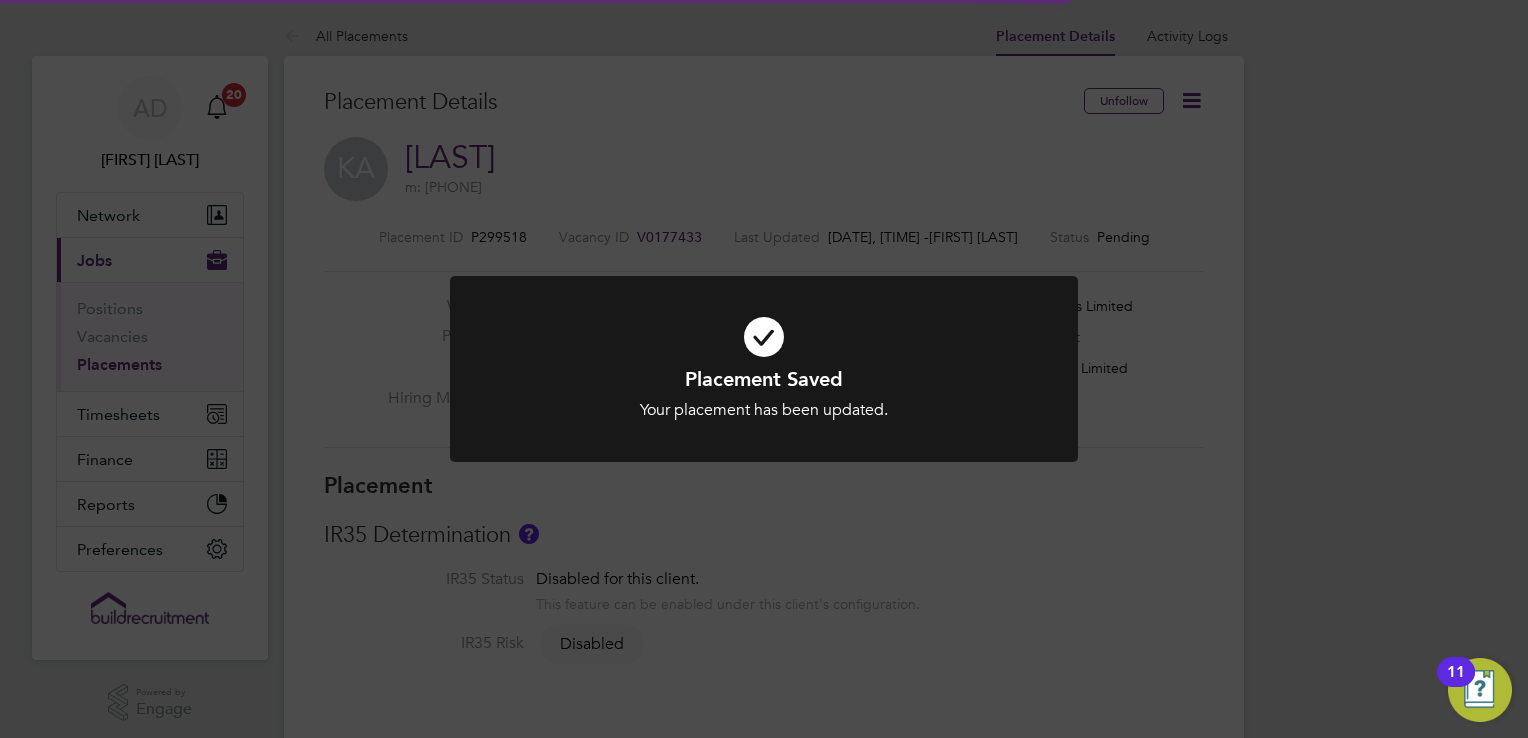 click at bounding box center [764, 337] 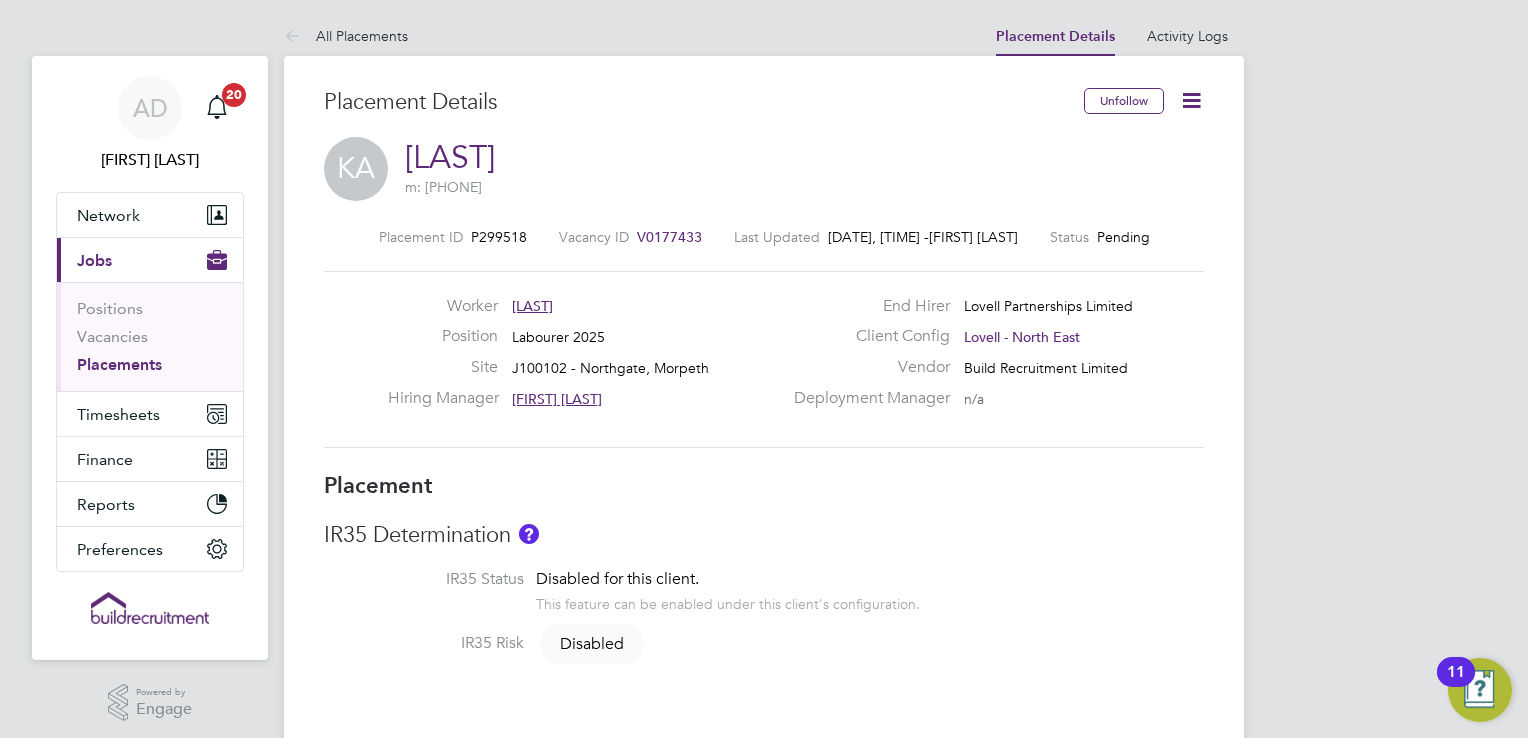 click 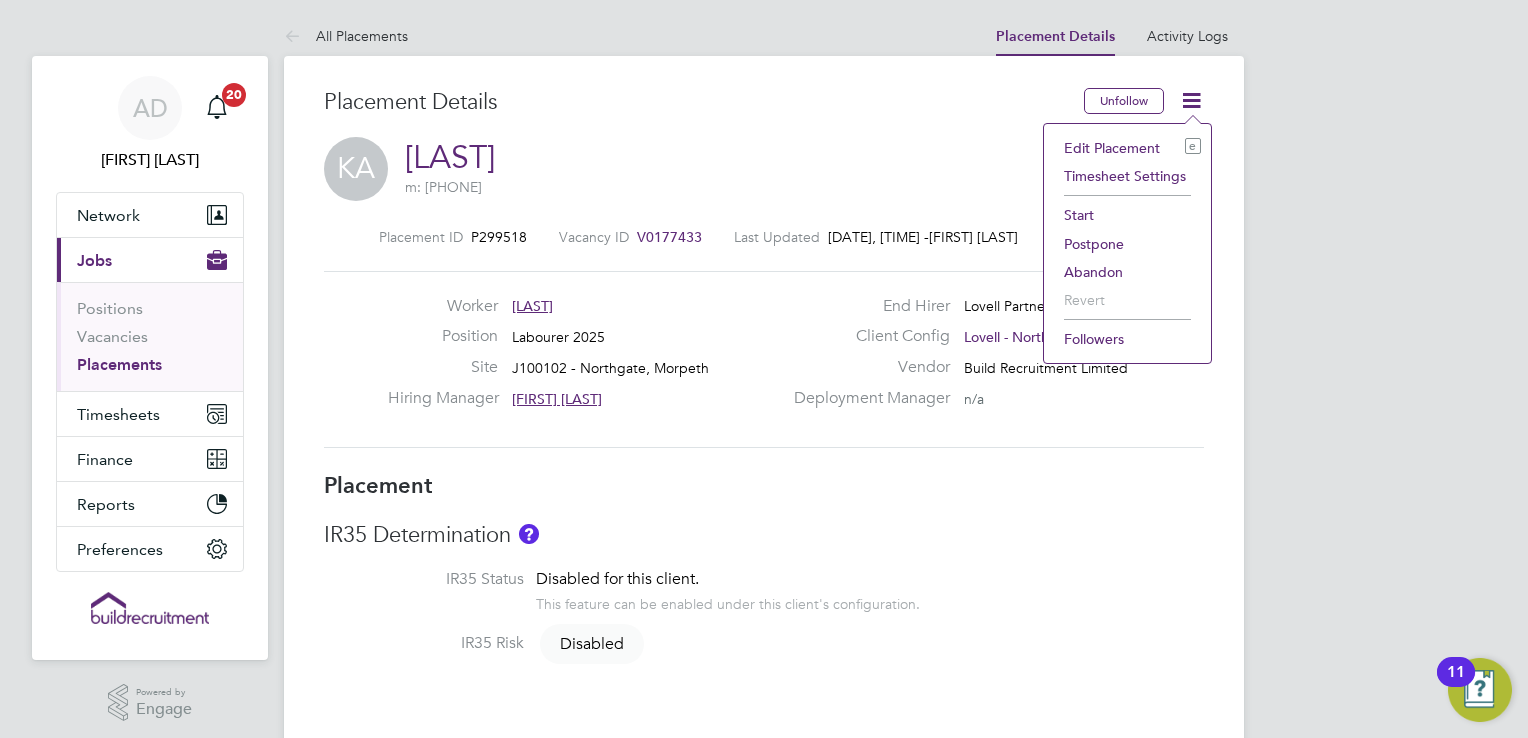 click on "Start" 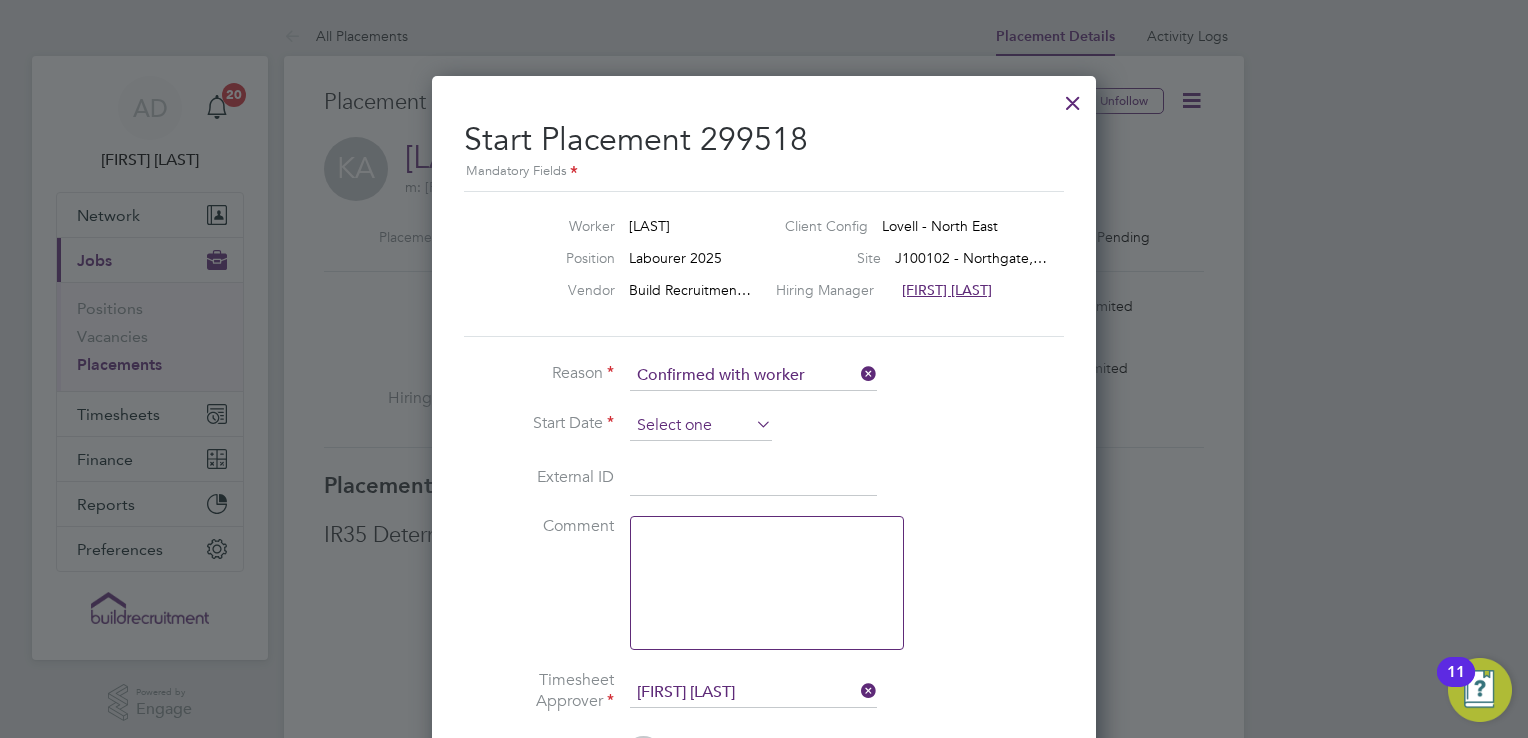 click 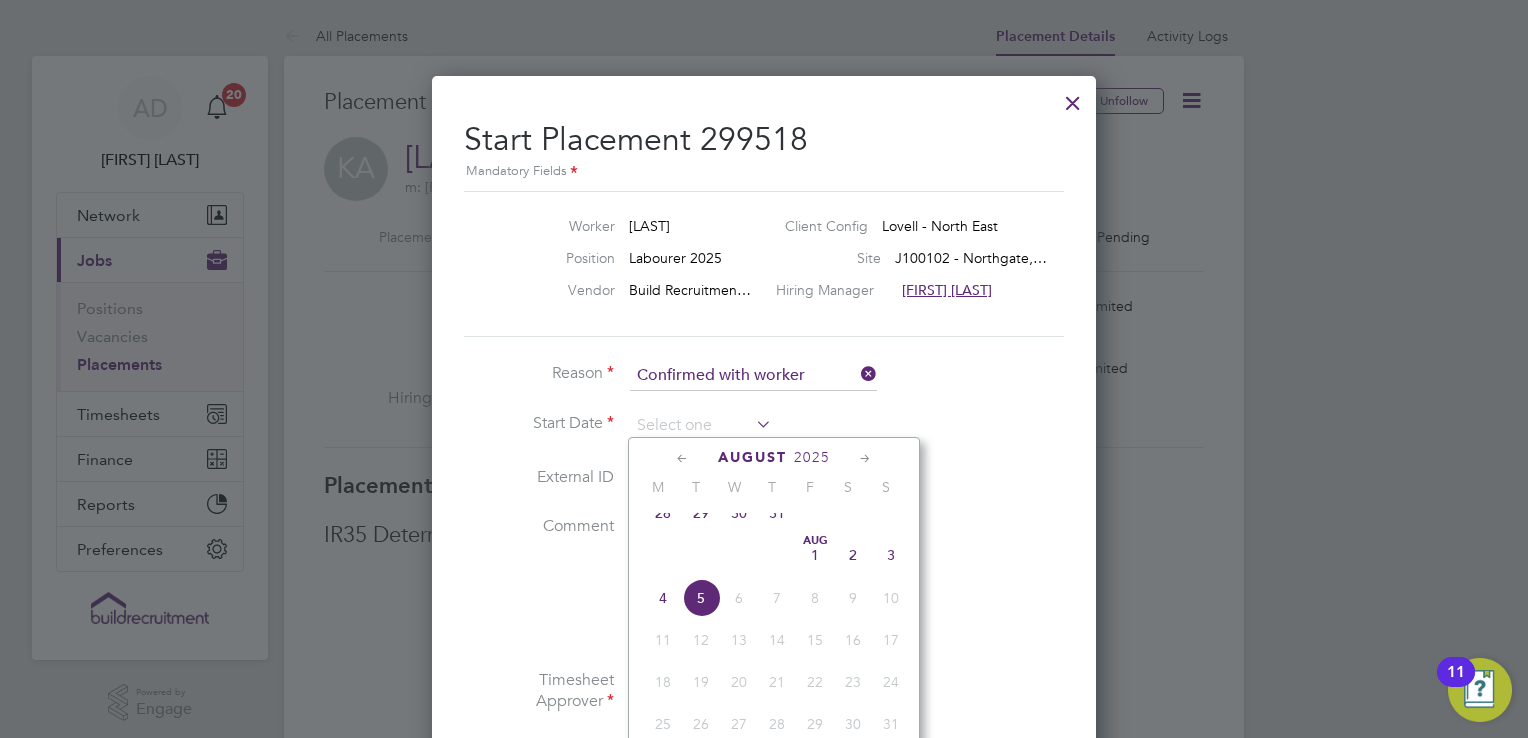 click on "28" 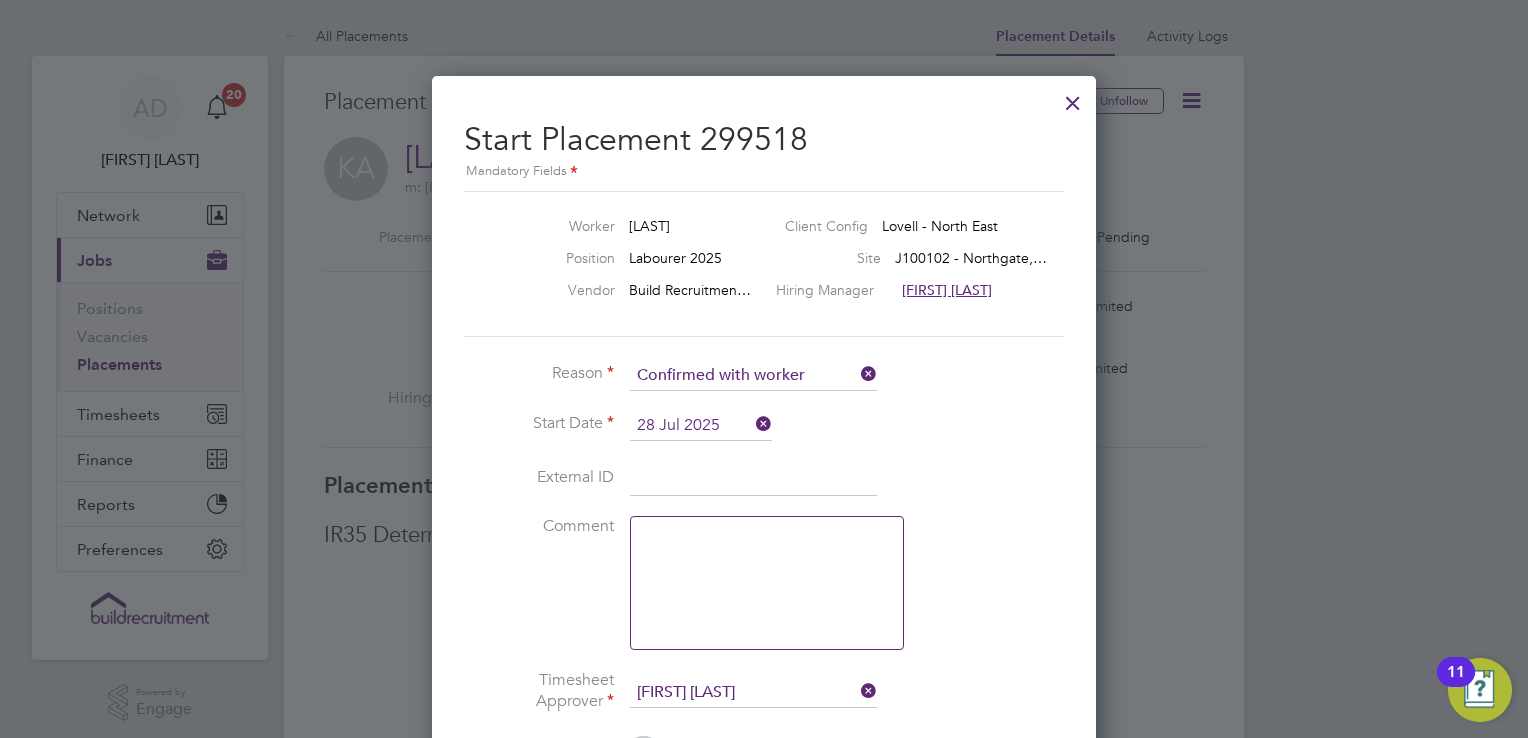 click on "Comment" 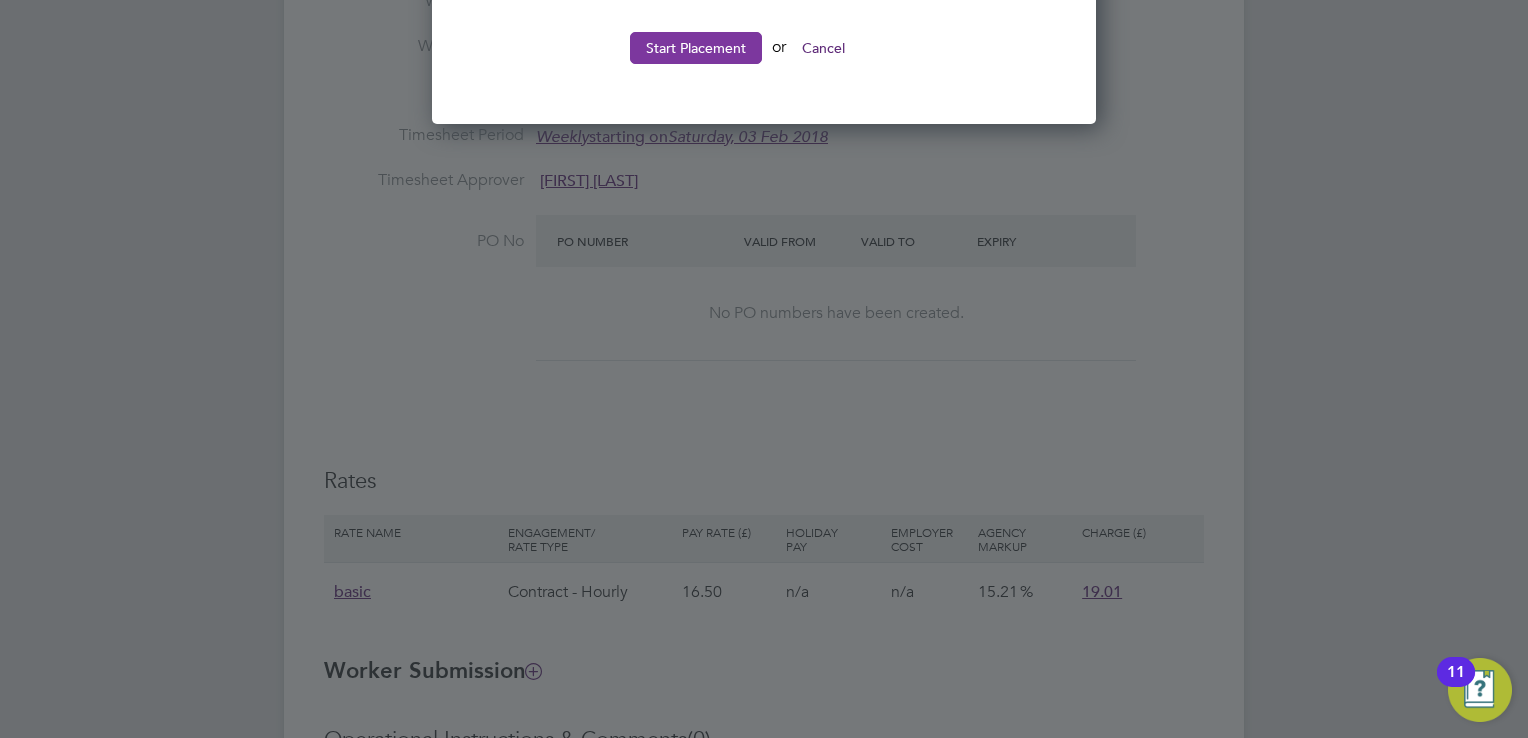 click on "Start Placement" 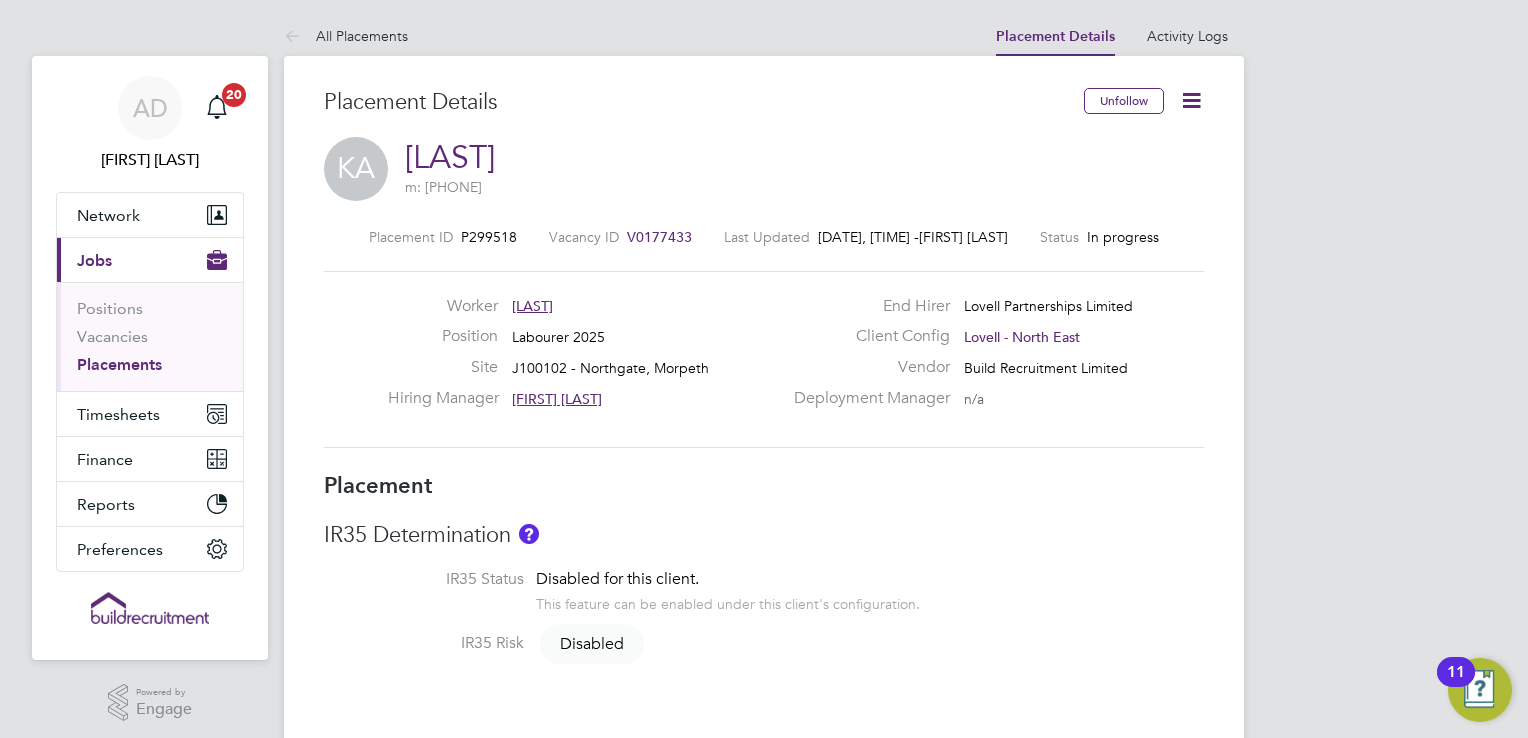 click on "IR35 Determination IR35 Status Disabled for this client. This feature can be enabled under this client's configuration. IR35 Risk   Disabled" at bounding box center [764, 599] 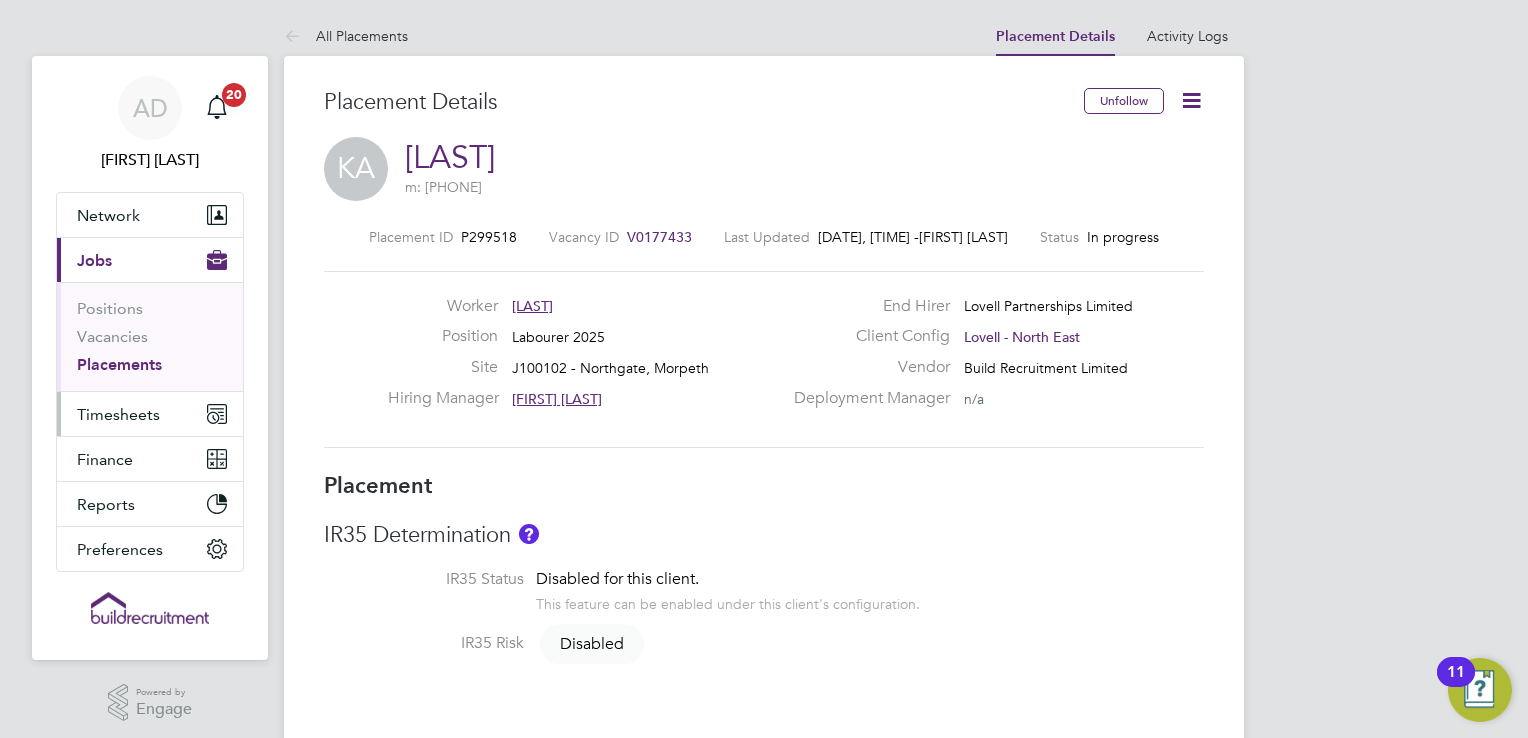 click on "Timesheets" at bounding box center (118, 414) 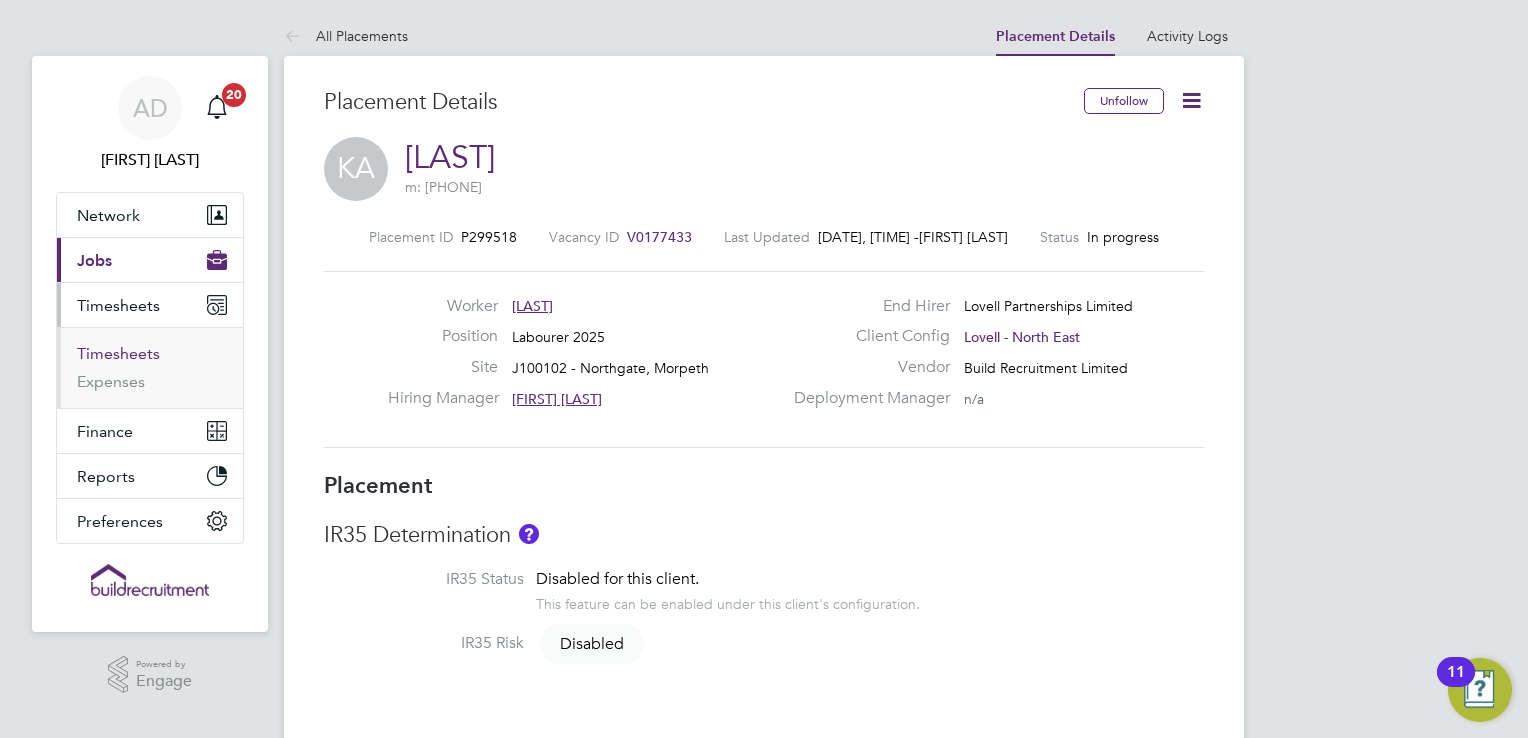 click on "Timesheets" at bounding box center (118, 353) 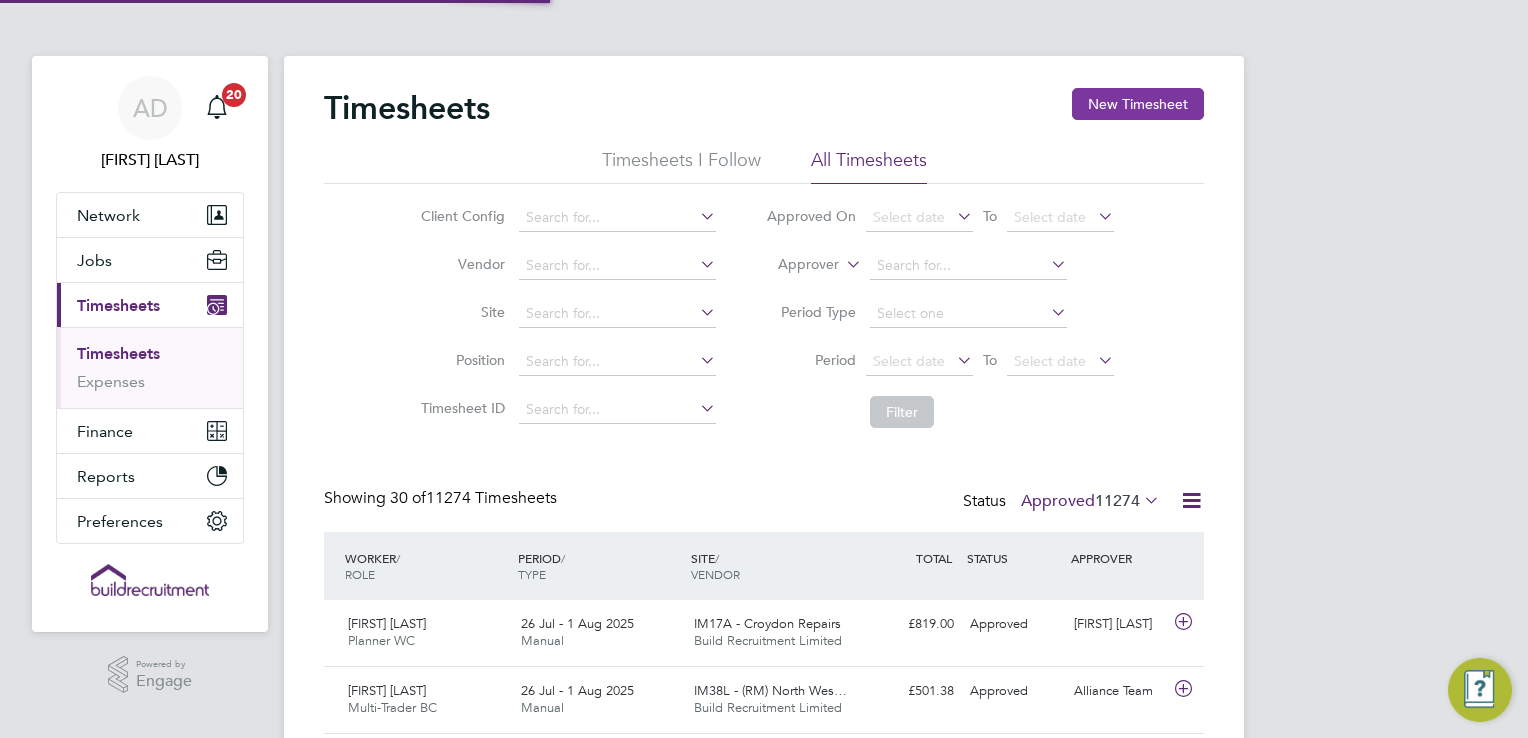 scroll, scrollTop: 9, scrollLeft: 10, axis: both 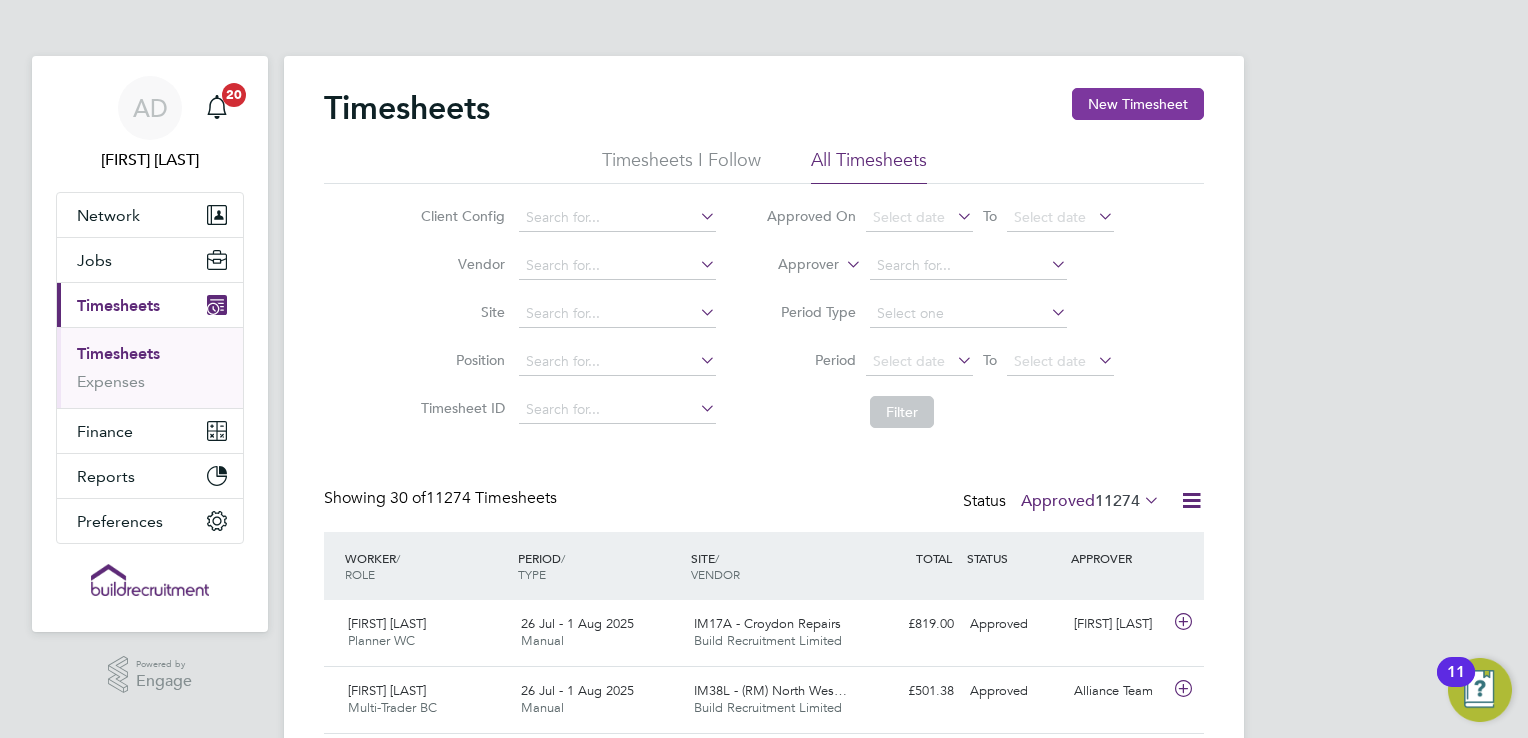 click on "New Timesheet" 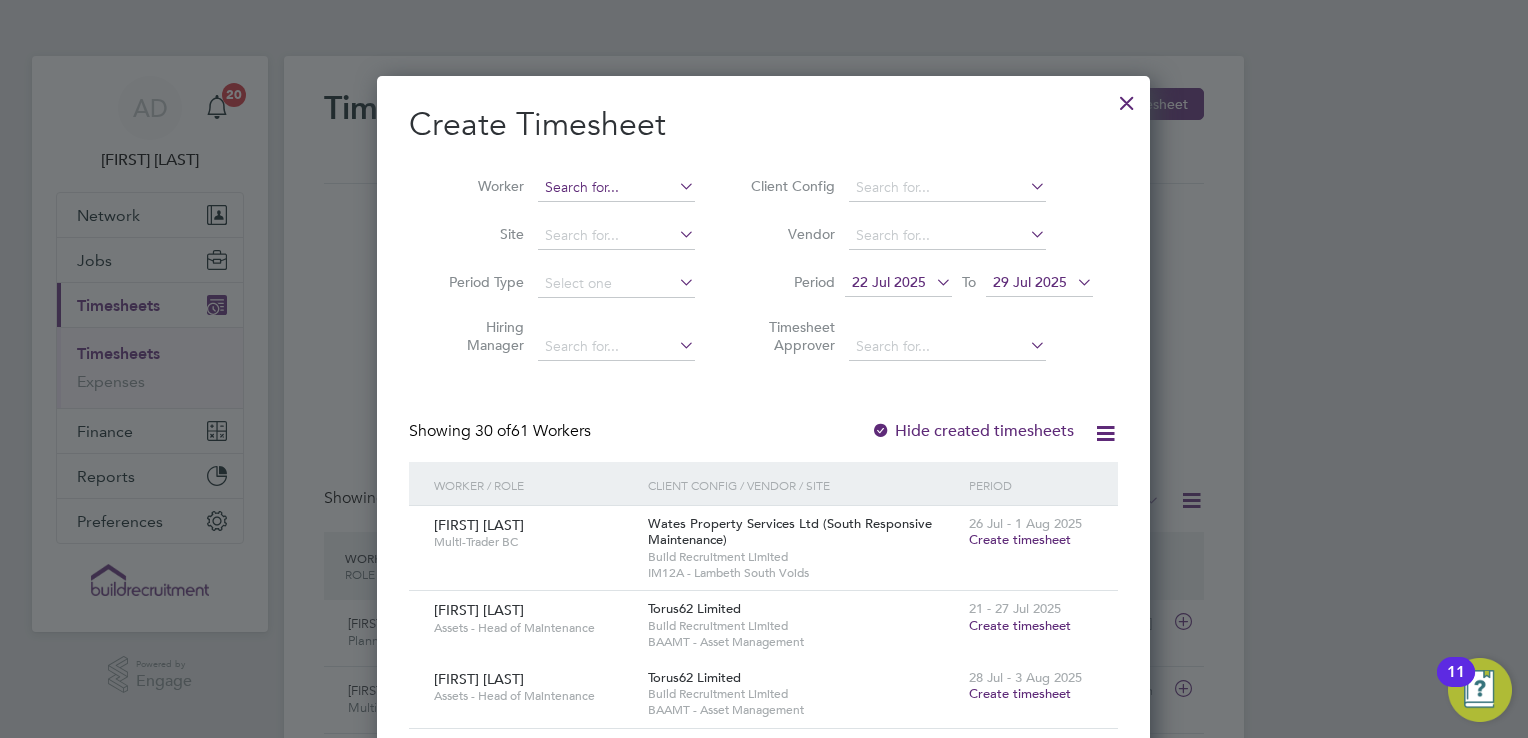 click at bounding box center [616, 188] 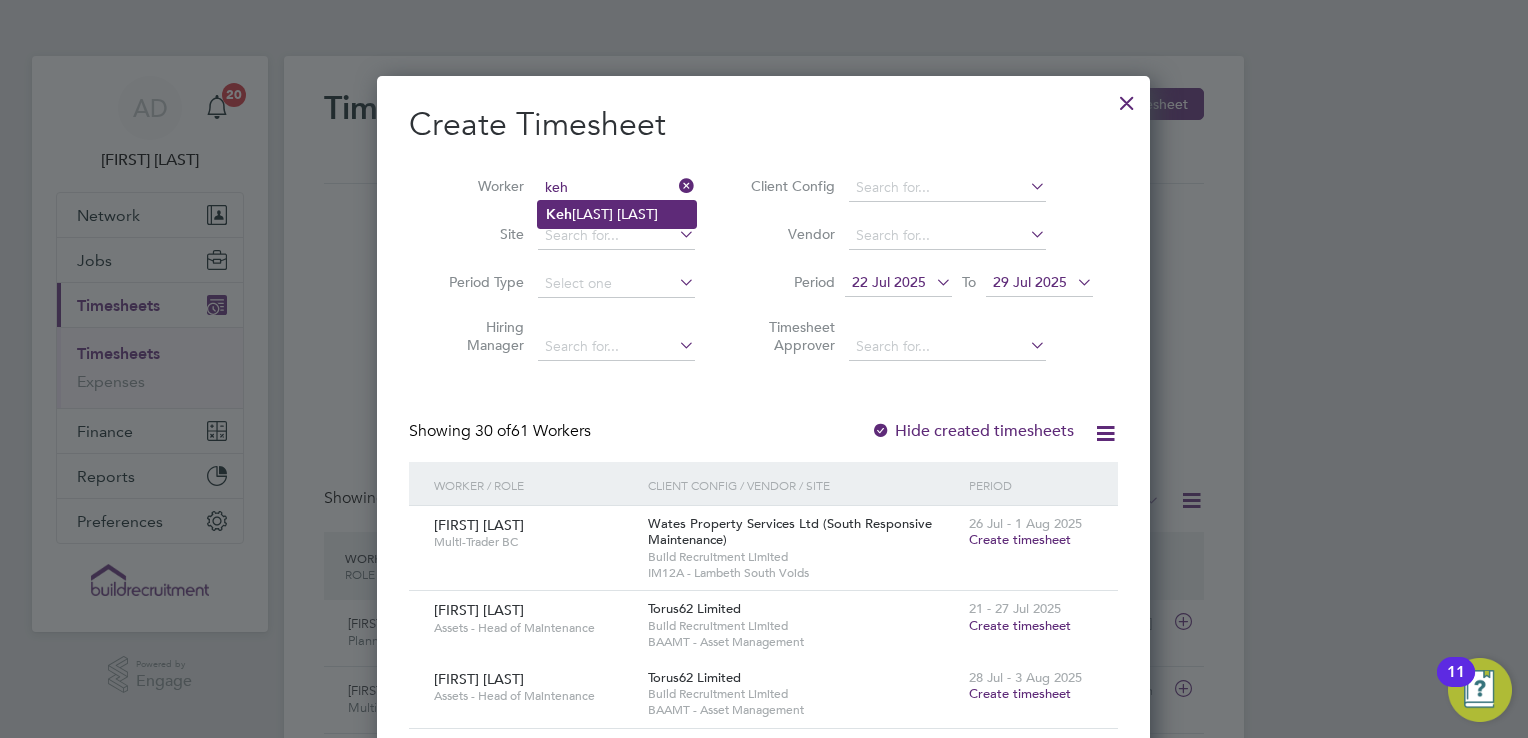 click on "[LAST] [LAST]" 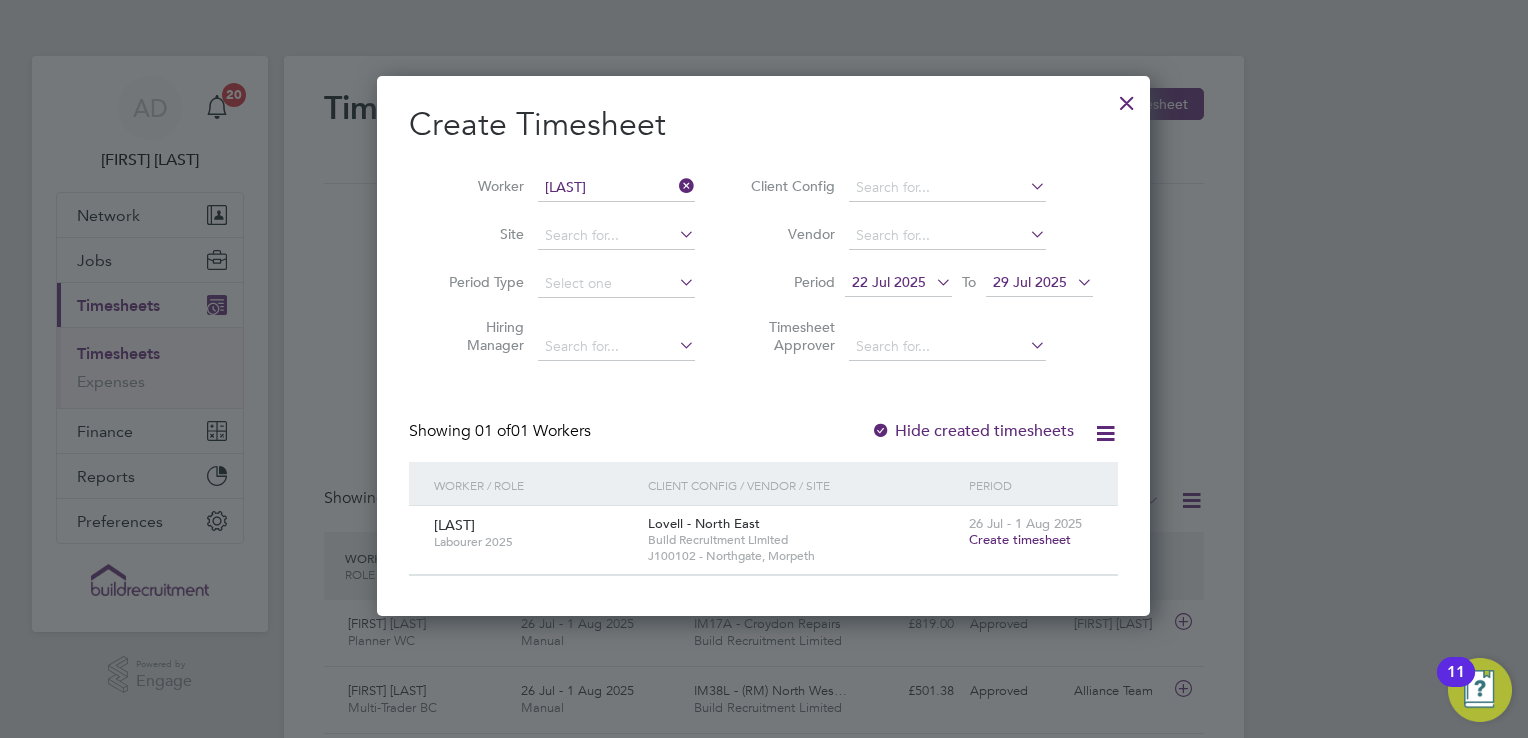 click on "Create timesheet" at bounding box center (1020, 539) 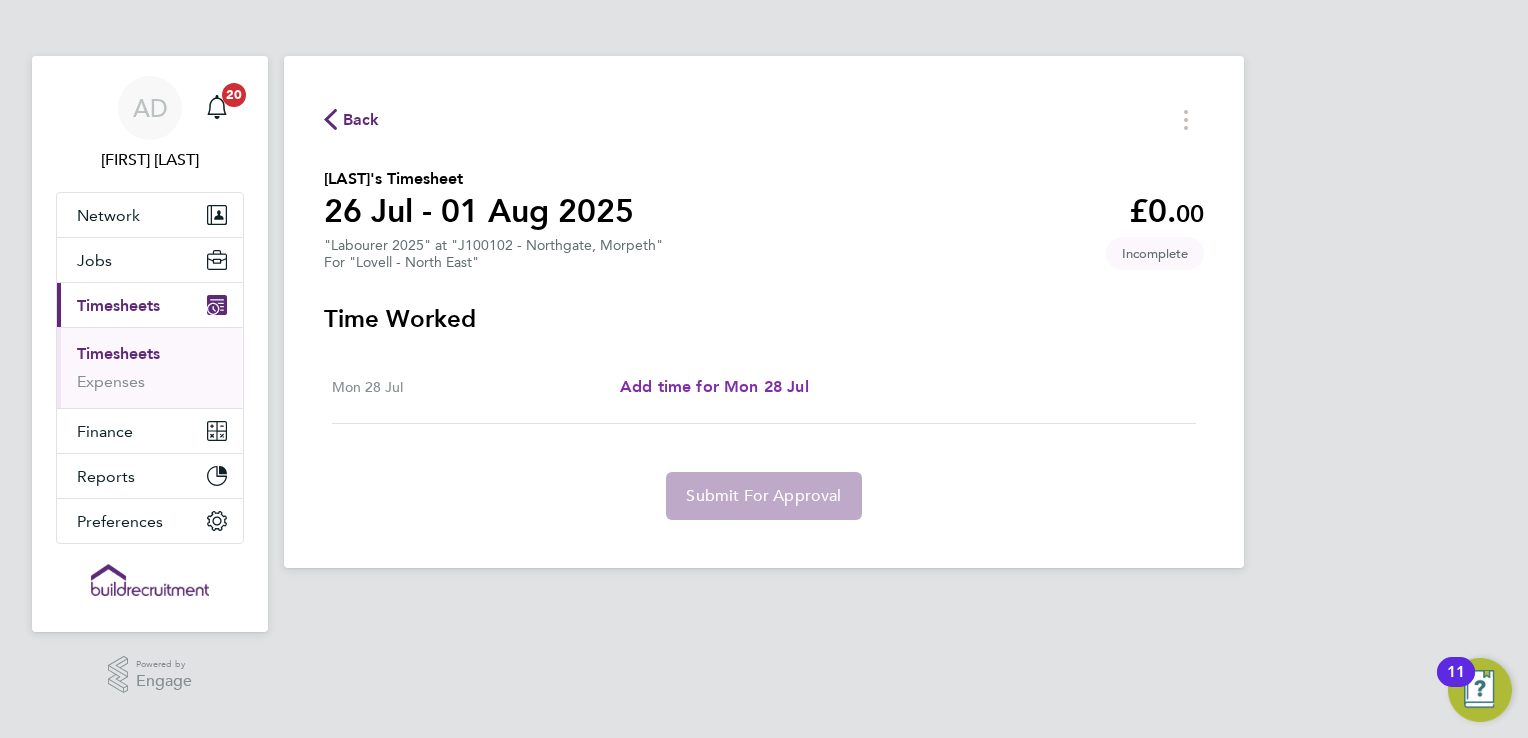 click on "Add time for Mon 28 Jul" at bounding box center [714, 386] 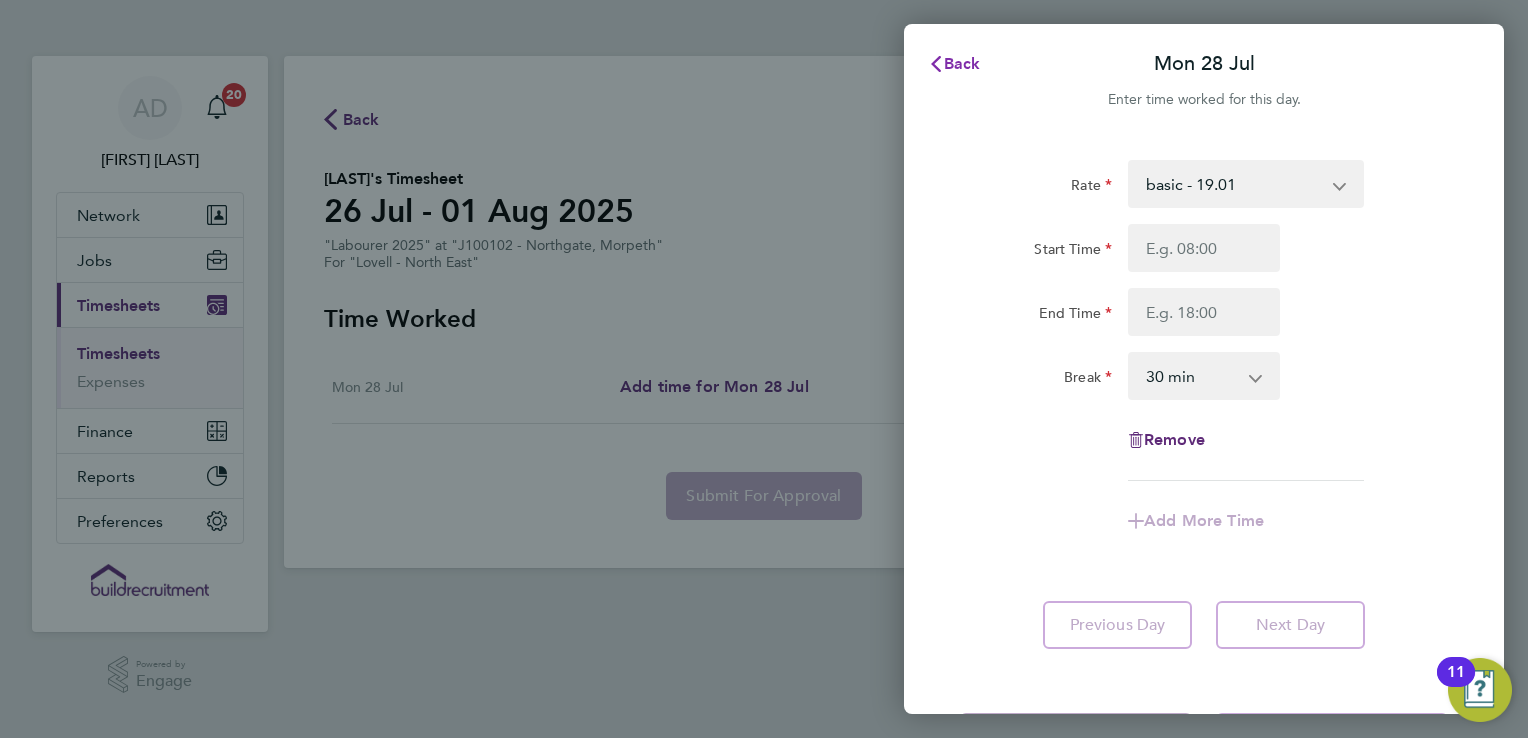 click on "Back" 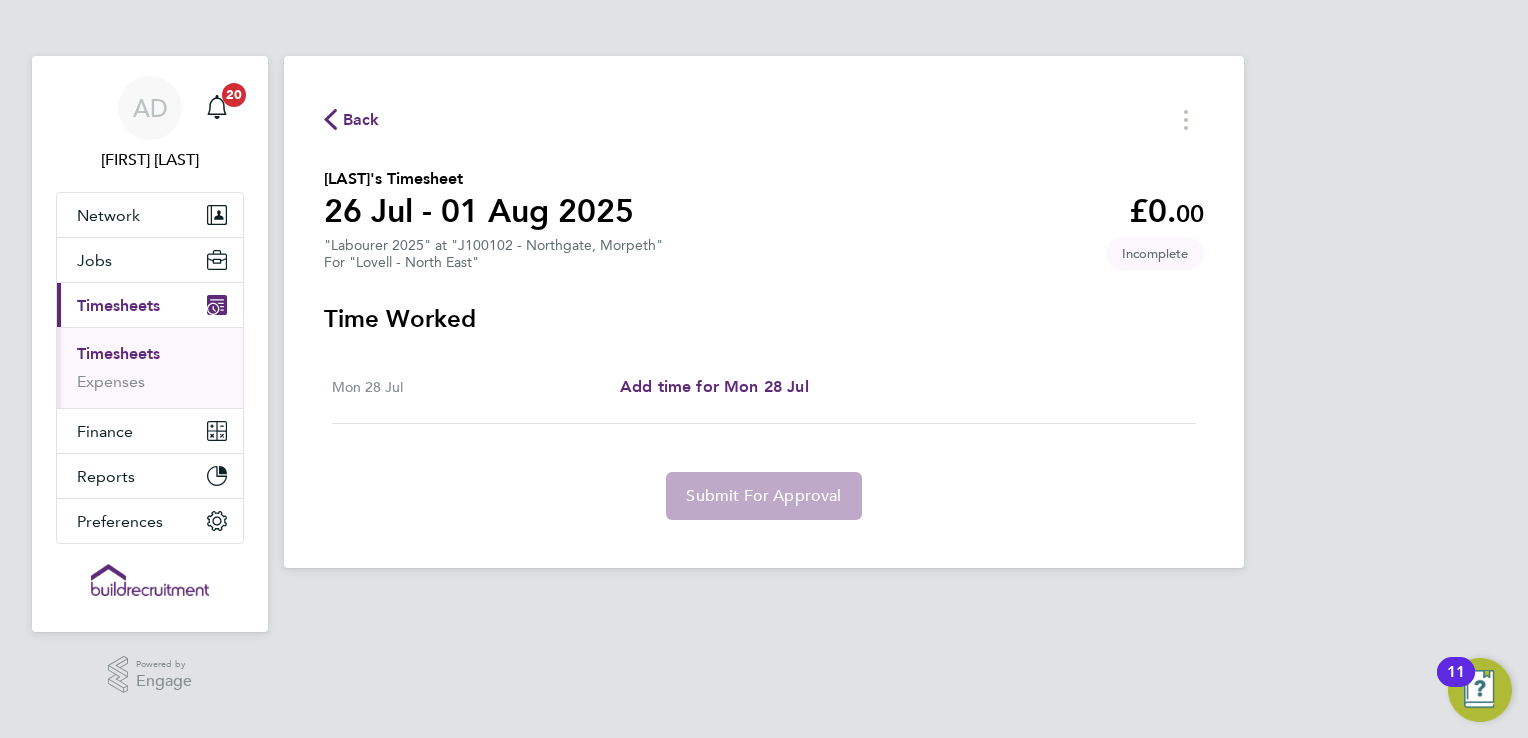 click on "Time Worked   Mon [DATE]   Add time for Mon [DATE]   Add time for Mon [DATE]   Submit For Approval" at bounding box center [764, 411] 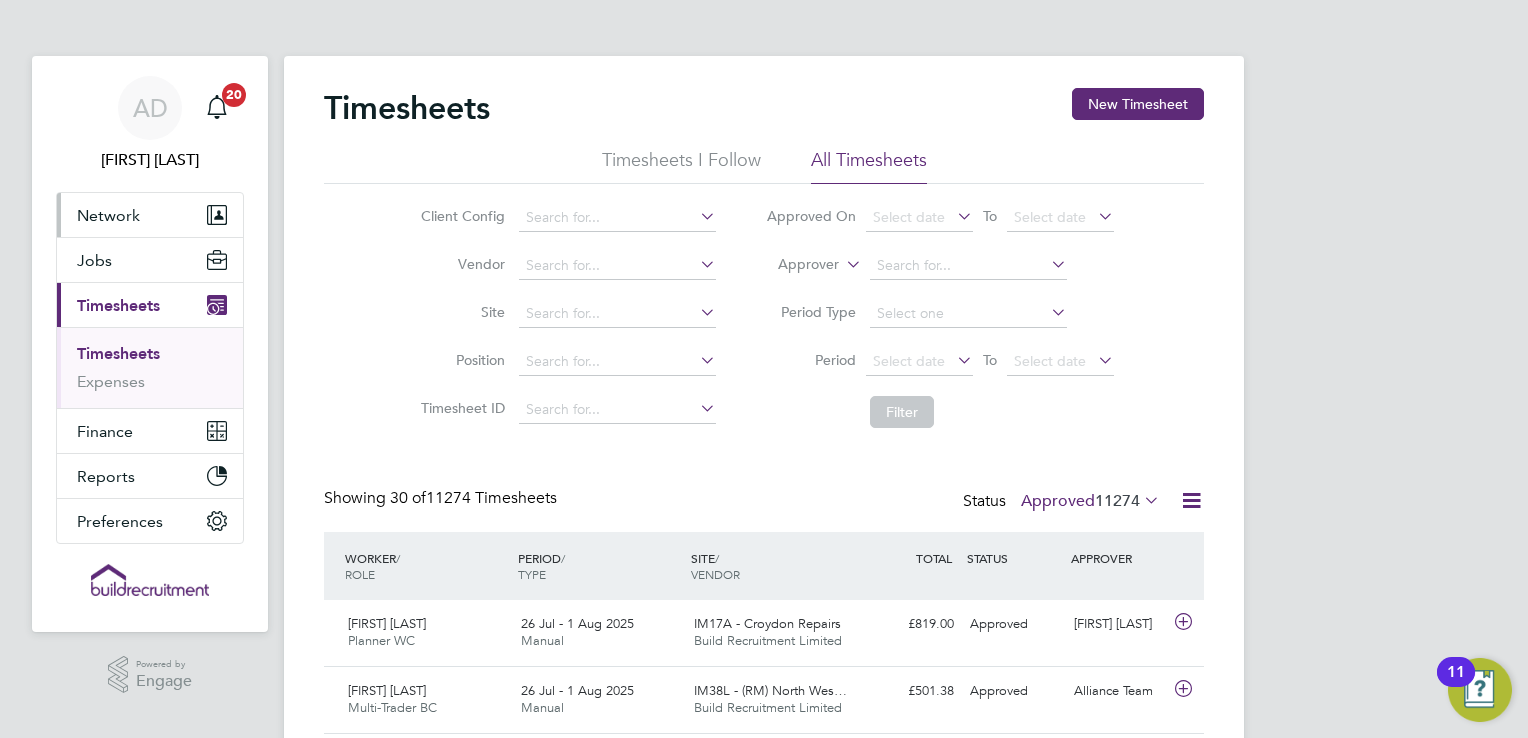 click on "Network" at bounding box center (108, 215) 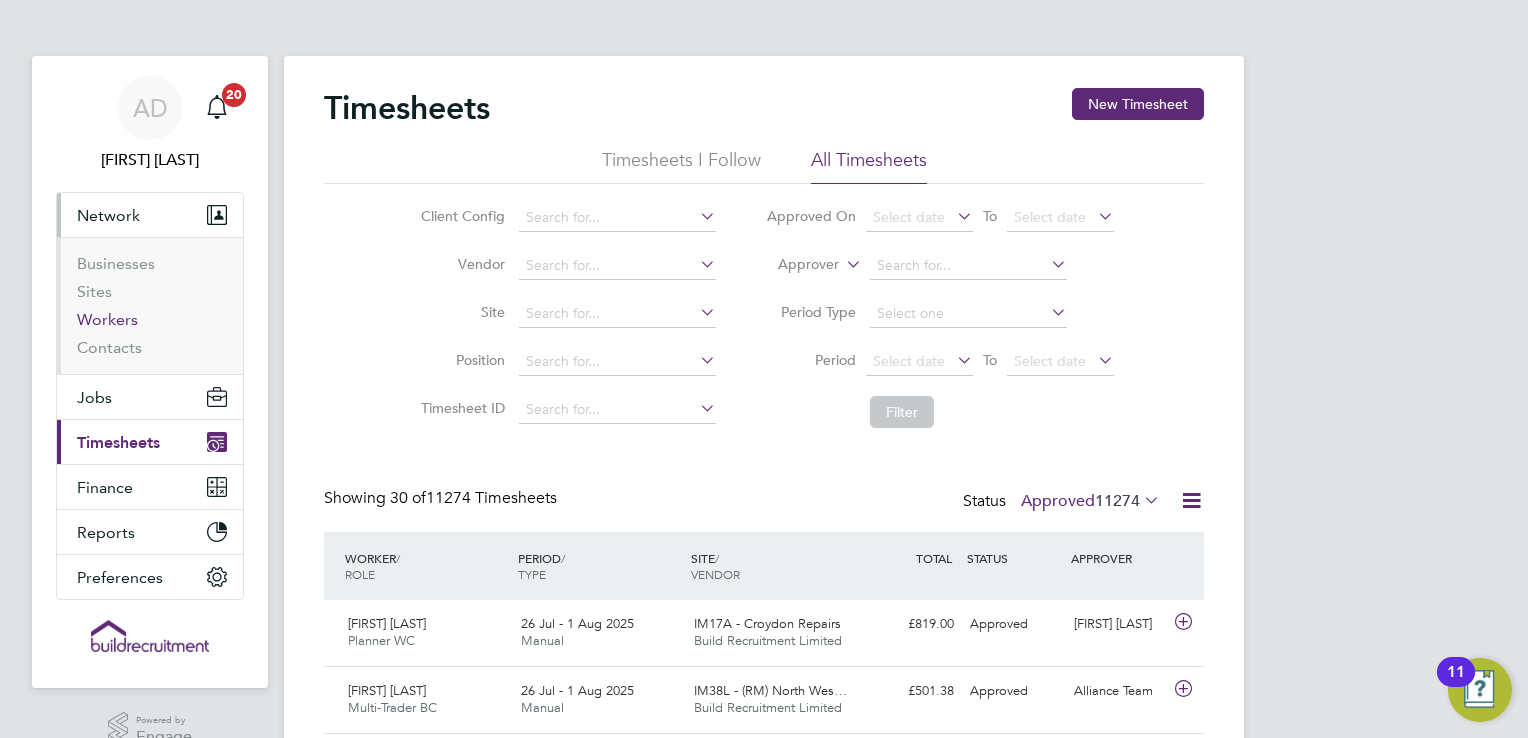 click on "Workers" at bounding box center (107, 319) 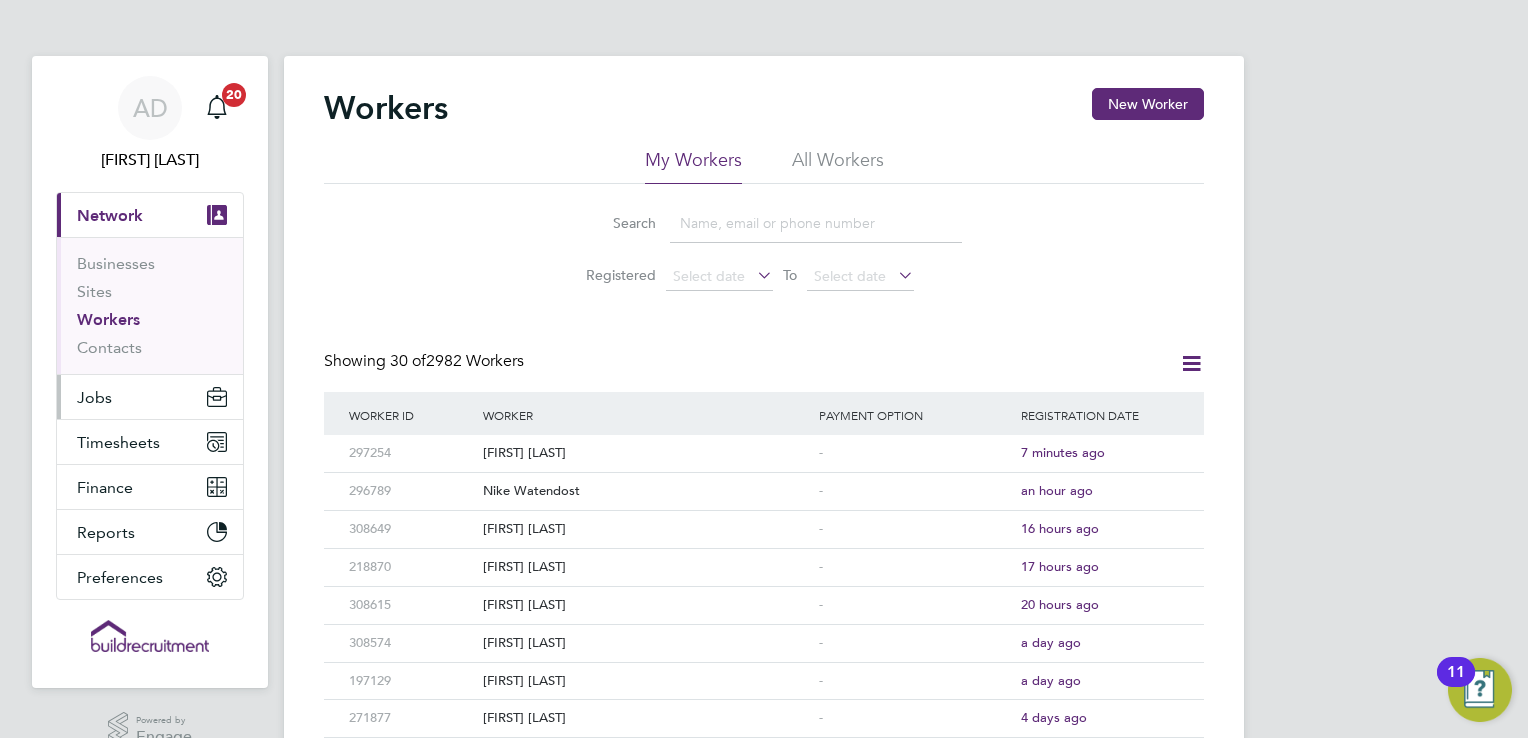 click on "Jobs" at bounding box center [150, 397] 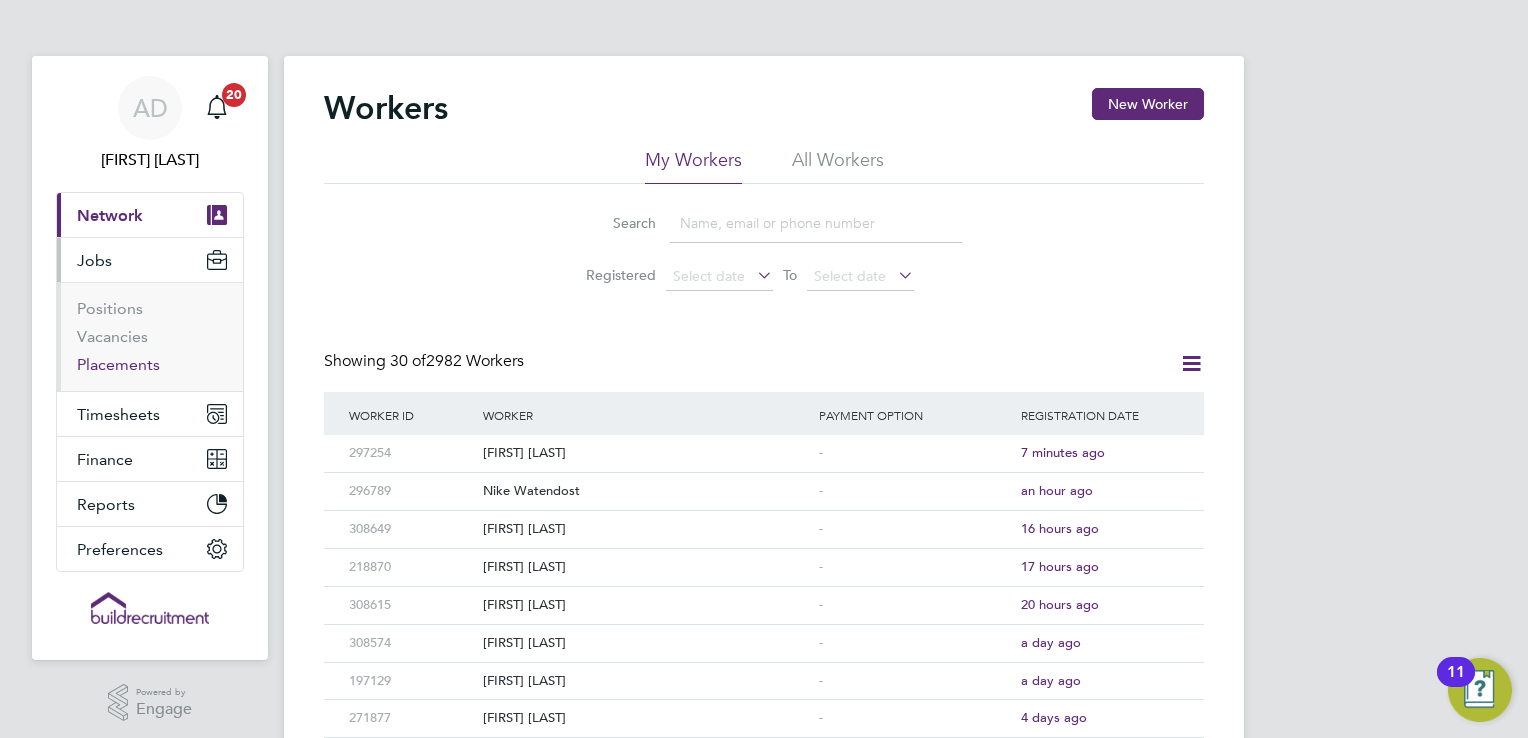 click on "Placements" at bounding box center (118, 364) 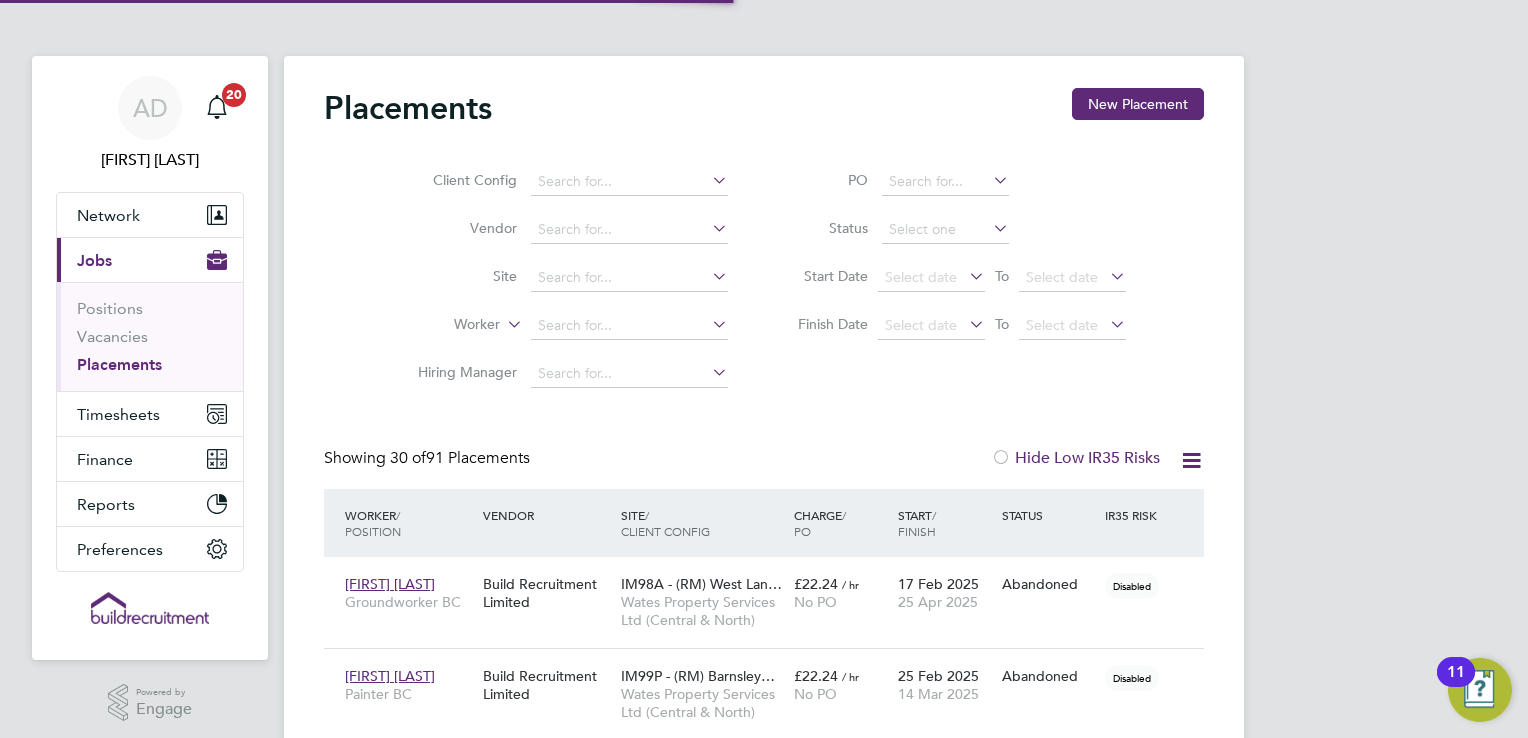 click on "Placements New Placement Client Config   Vendor     Site     Worker     Hiring Manager   PO   Status   Start Date
Select date
To
Select date
Finish Date
Select date
To
Select date
Showing   30 of  91 Placements Hide Low IR35 Risks Worker  / Position Vendor Site / Client Config Charge  / PO Start  / Finish Status IR35 Risk [FIRST] [LAST] Painter BC Build Recruitment Limited IM99P - (RM) Barnsley… Wates Property Services Ltd (Central & North) £22.24   / hr No PO [DATE] [DATE] Abandoned Disabled [FIRST] [LAST] Cleaner BC Build Recruitment Limited IM98P - Places For Peo… Wates Property Services Ltd (Central & North) £18.70   / hr No PO [DATE] [DATE] Complete Disabled [FIRST] [LAST] Labourer 2025 Build Recruitment Limited M490347 - The Lakes £17.74" 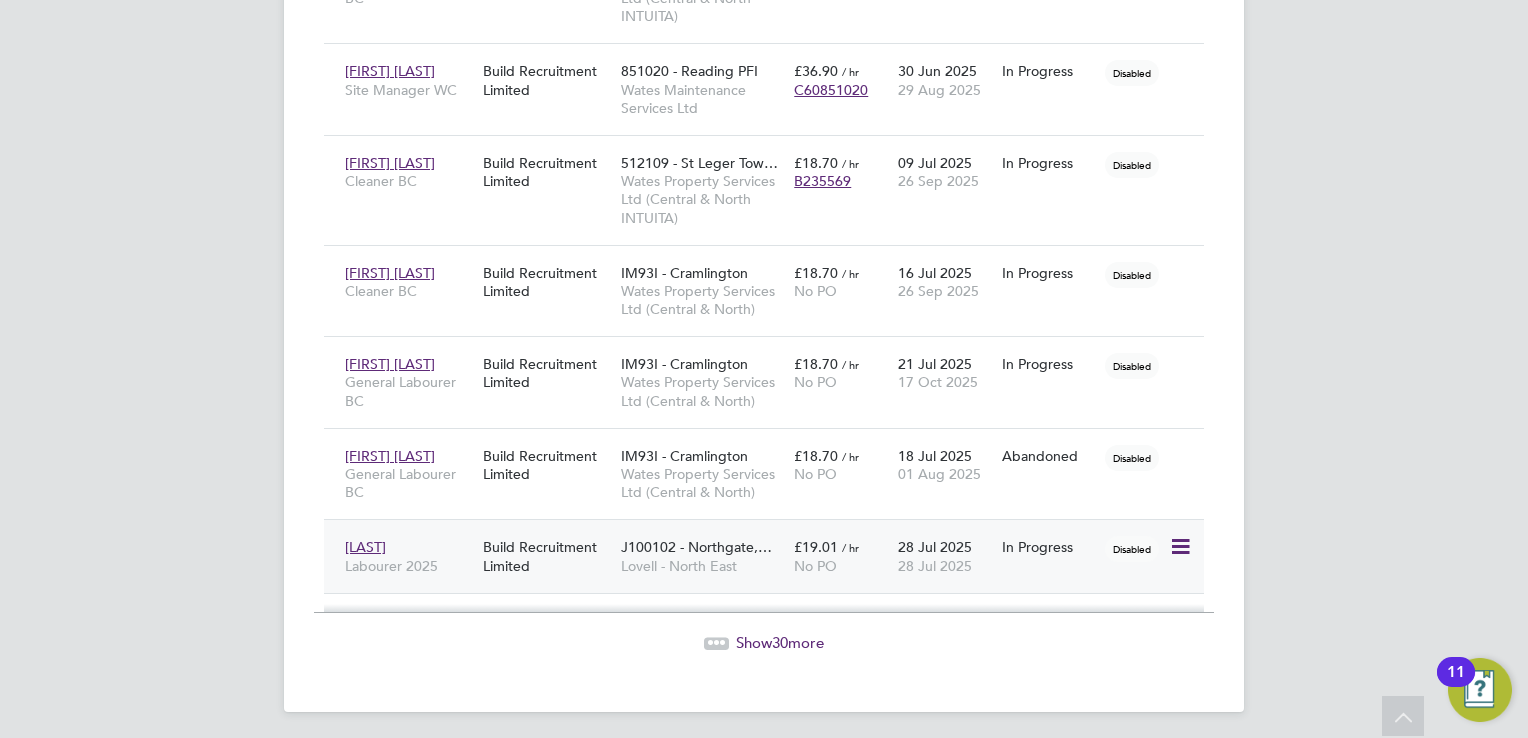 click 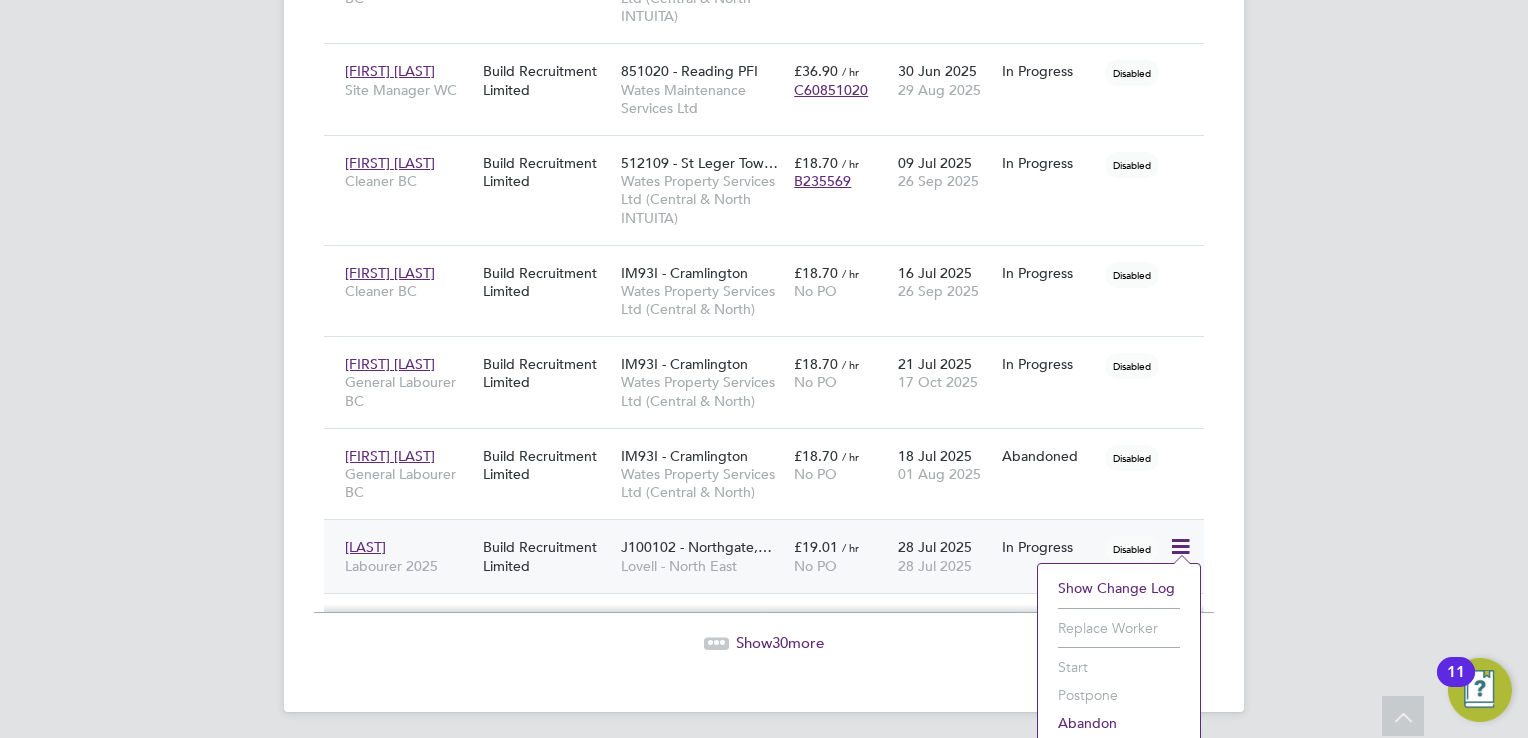 click on "AD   [FIRST] [LAST]   Notifications
20   Applications:   Network
Businesses   Sites   Workers   Contacts   Current page:   Jobs
Positions   Vacancies   Placements   Timesheets
Timesheets   Expenses   Finance
Invoices & Credit Notes   Reports
CIS Reports   Preferences
VMS Configurations
.st0{fill:#C0C1C2;}
Powered by Engage Placements New Placement Client Config   Vendor     Site     Worker     Hiring Manager   PO   Status   Start Date
Select date
To
Select date
Finish Date
Select date
To
Select date
Showing   30 of  91 Placements Hide Low IR35 Risks Worker  / Position Vendor Site / Client Config Charge  / PO Start  / Finish Status IR35 Risk [FIRST] [LAST] Groundworker BC £22.24   / hr No PO" at bounding box center [764, -929] 